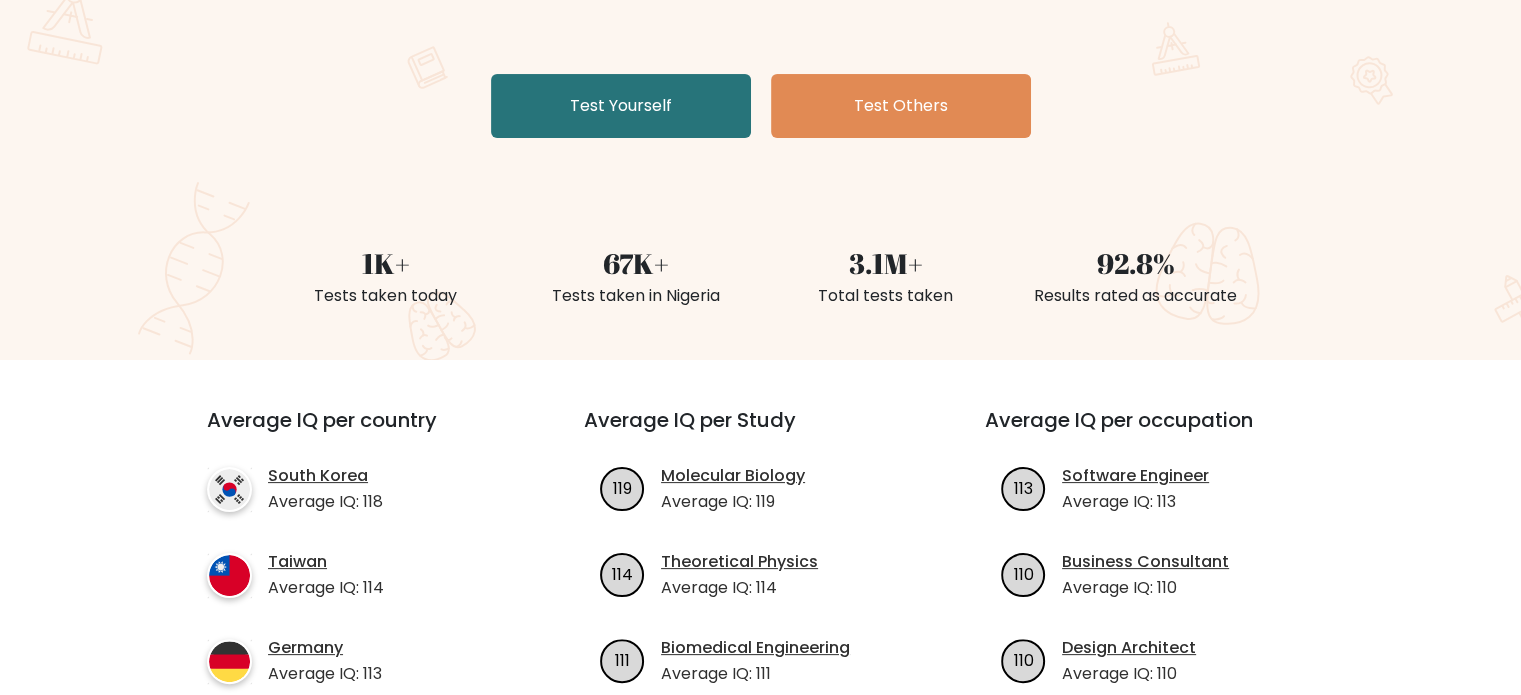 scroll, scrollTop: 342, scrollLeft: 0, axis: vertical 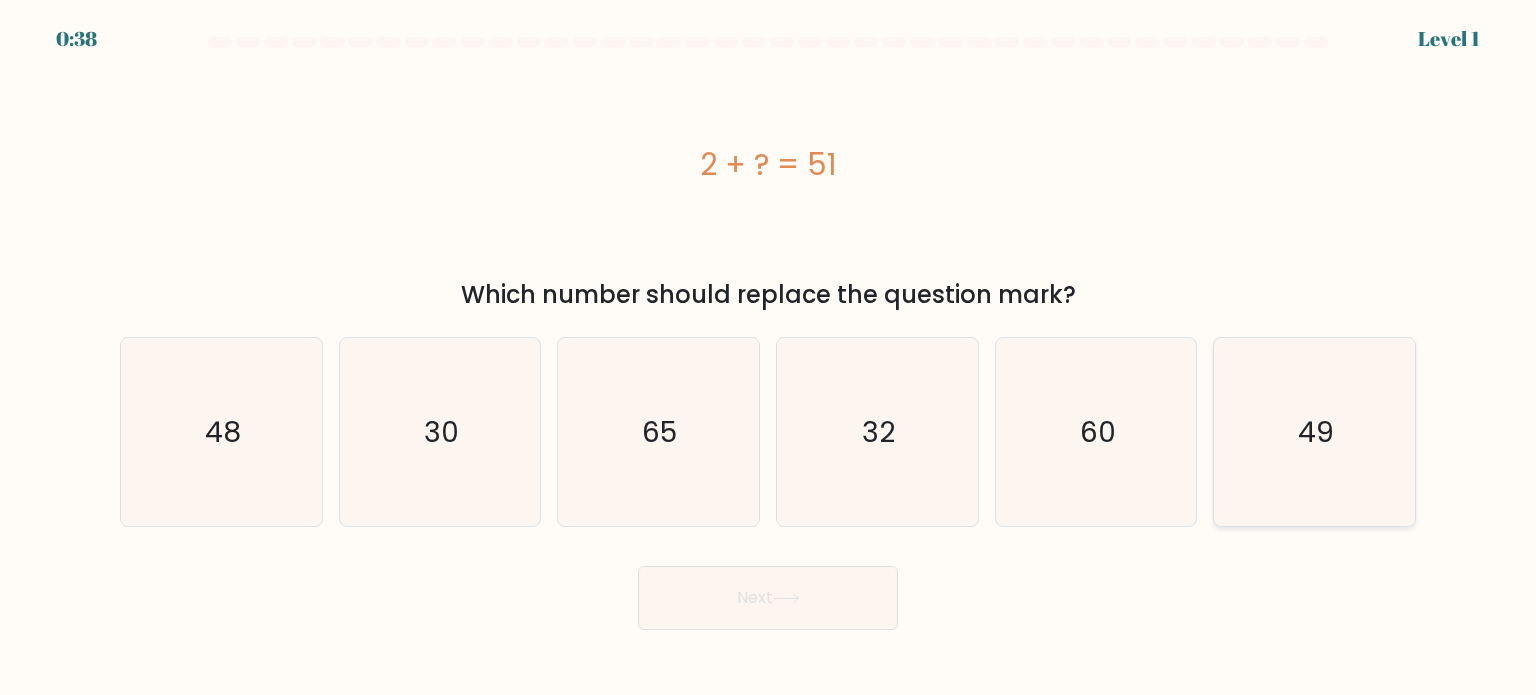 radio on "true" 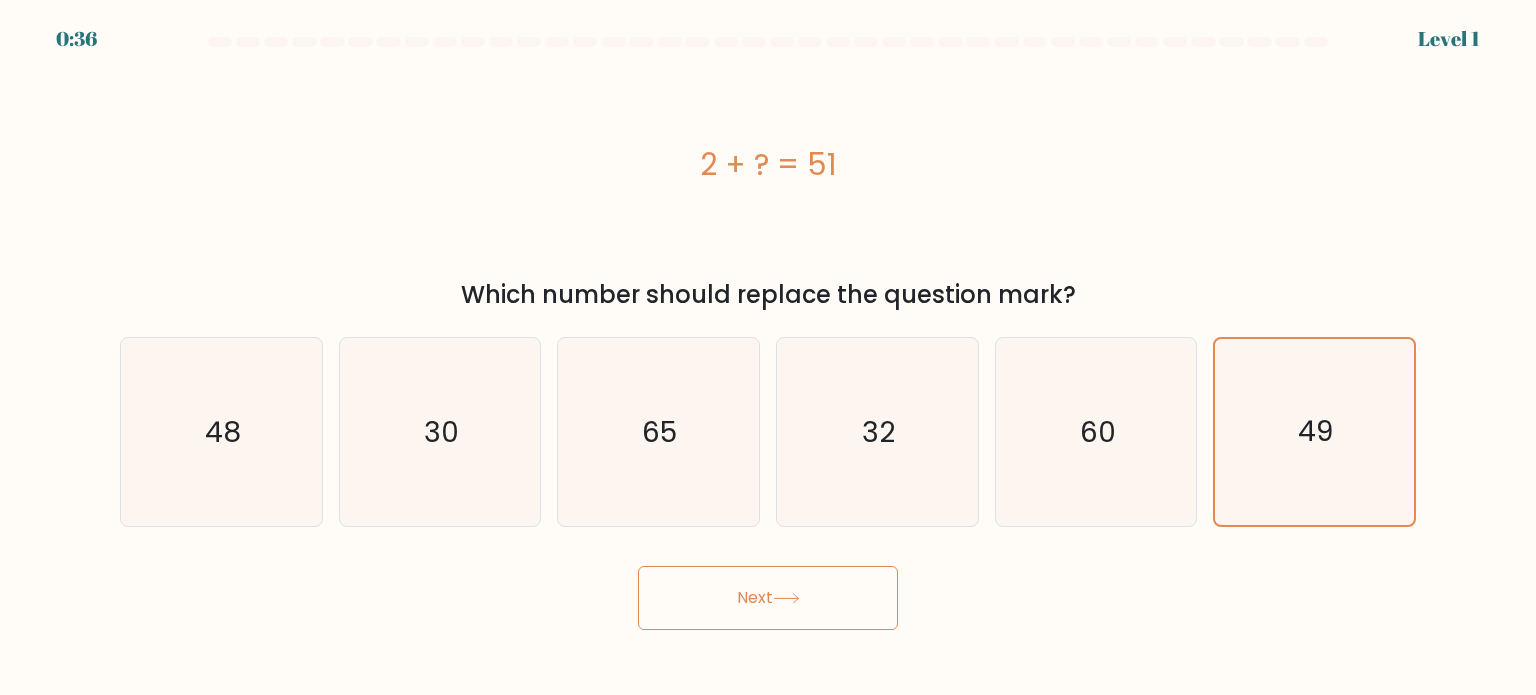 click on "Next" at bounding box center [768, 598] 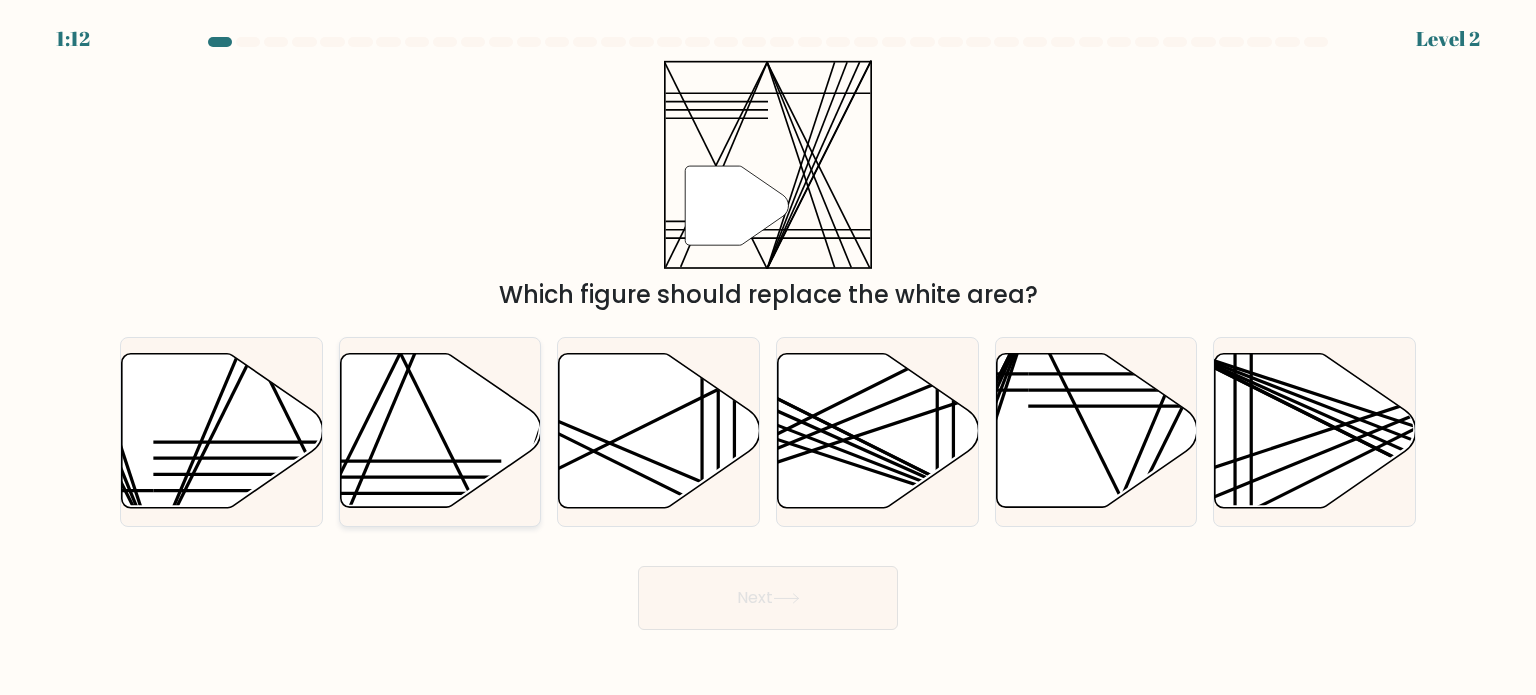 click at bounding box center [440, 431] 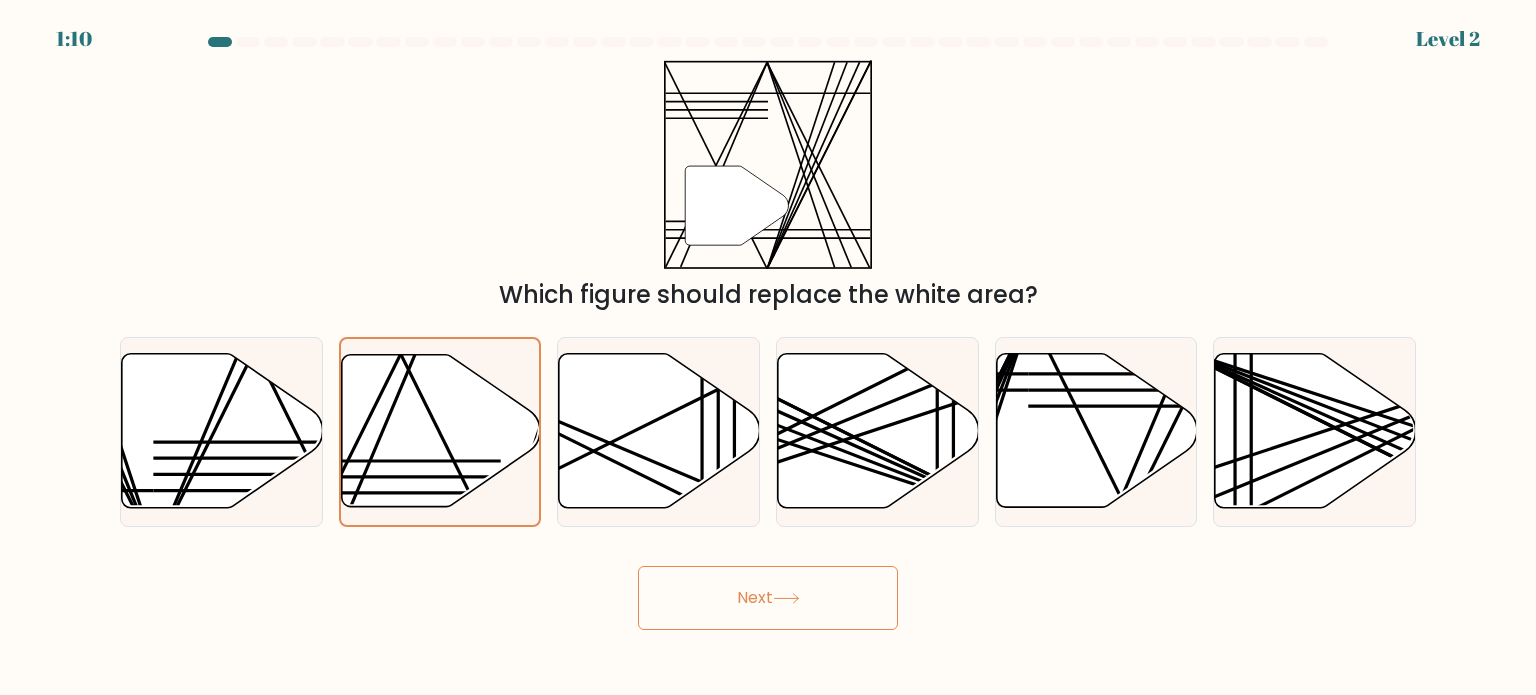 click on "Next" at bounding box center (768, 598) 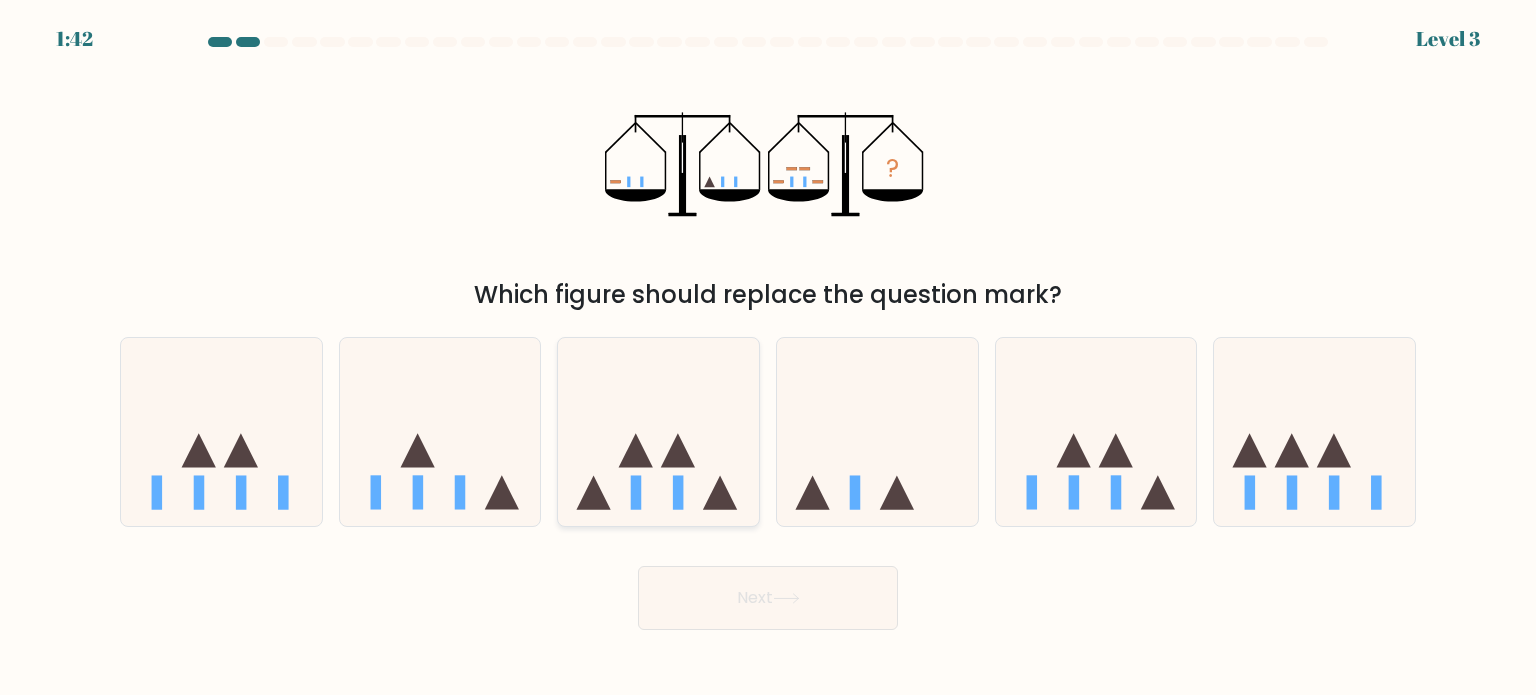 click at bounding box center (594, 492) 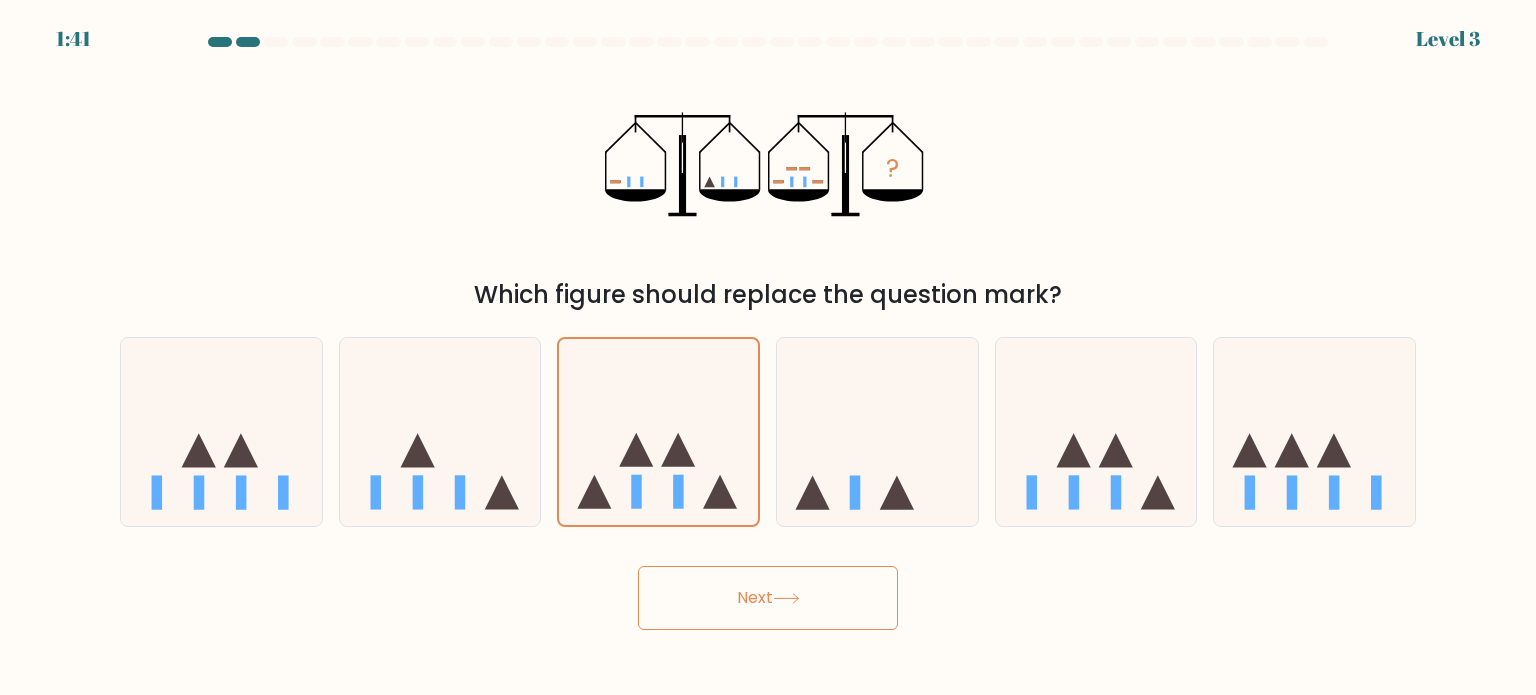 click on "1:41
Level 3" at bounding box center (768, 347) 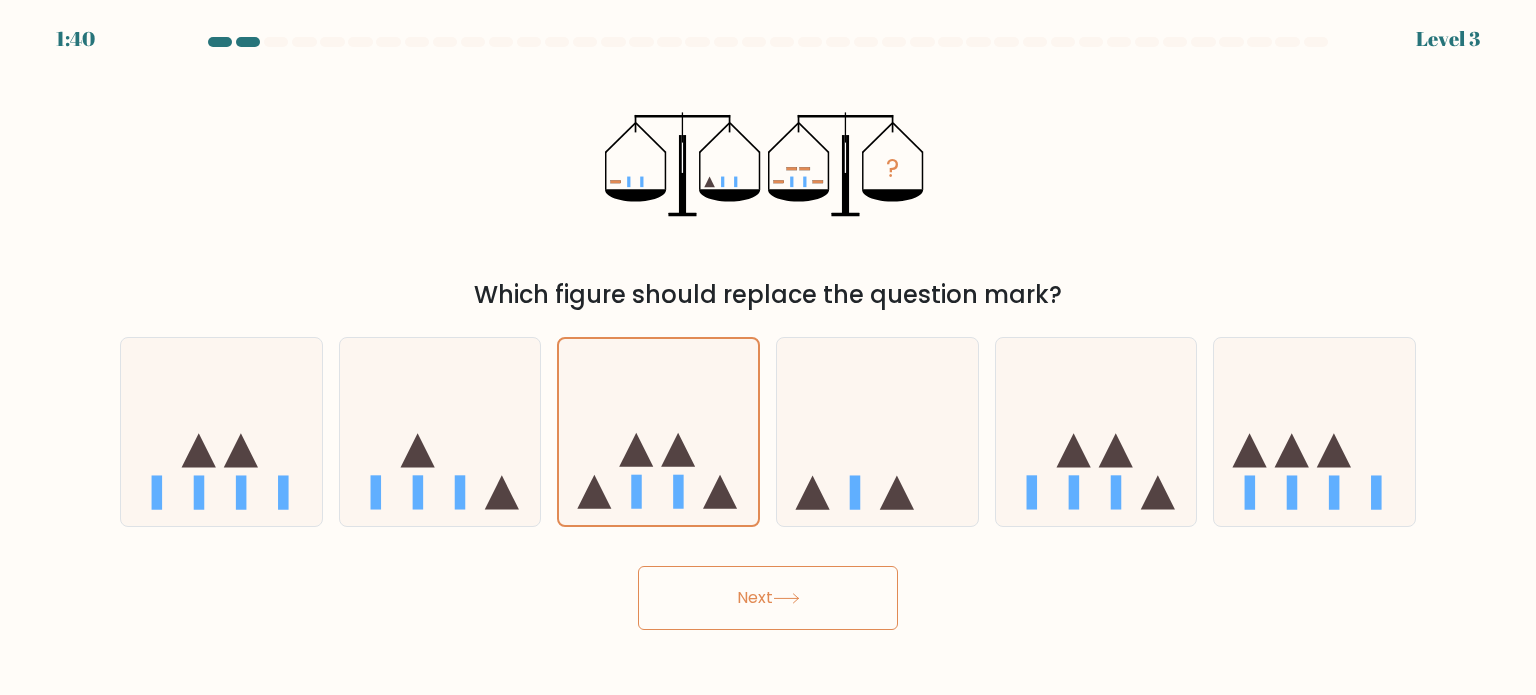 click on "Next" at bounding box center (768, 598) 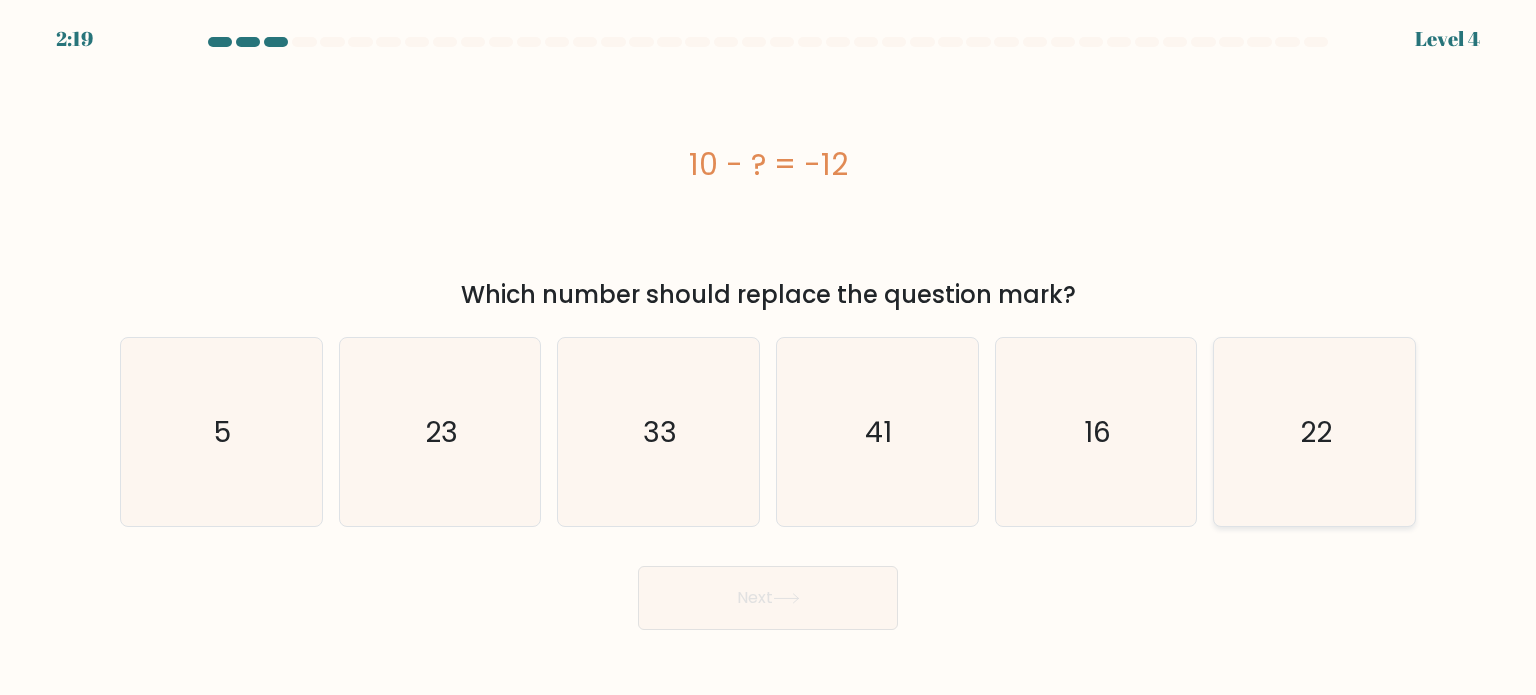 click on "22" at bounding box center (1314, 432) 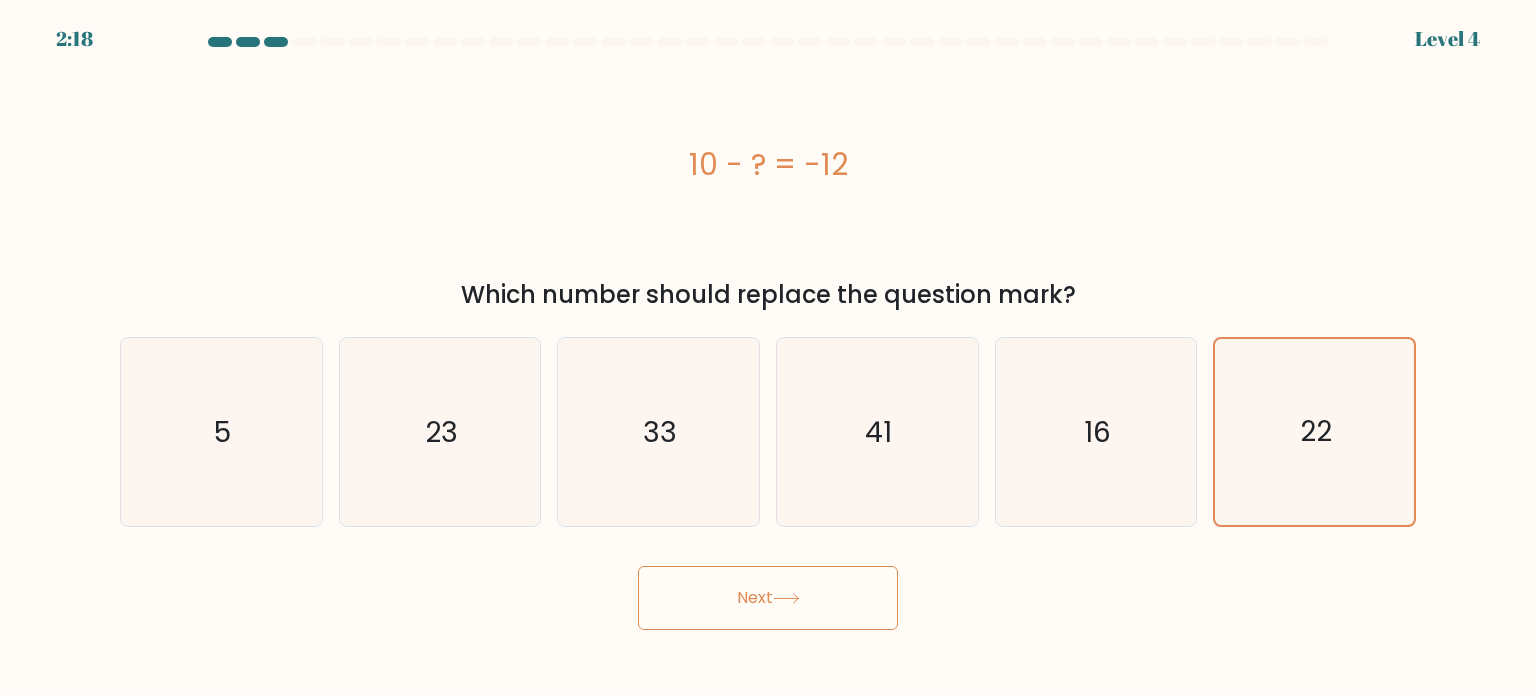 click on "Next" at bounding box center (768, 598) 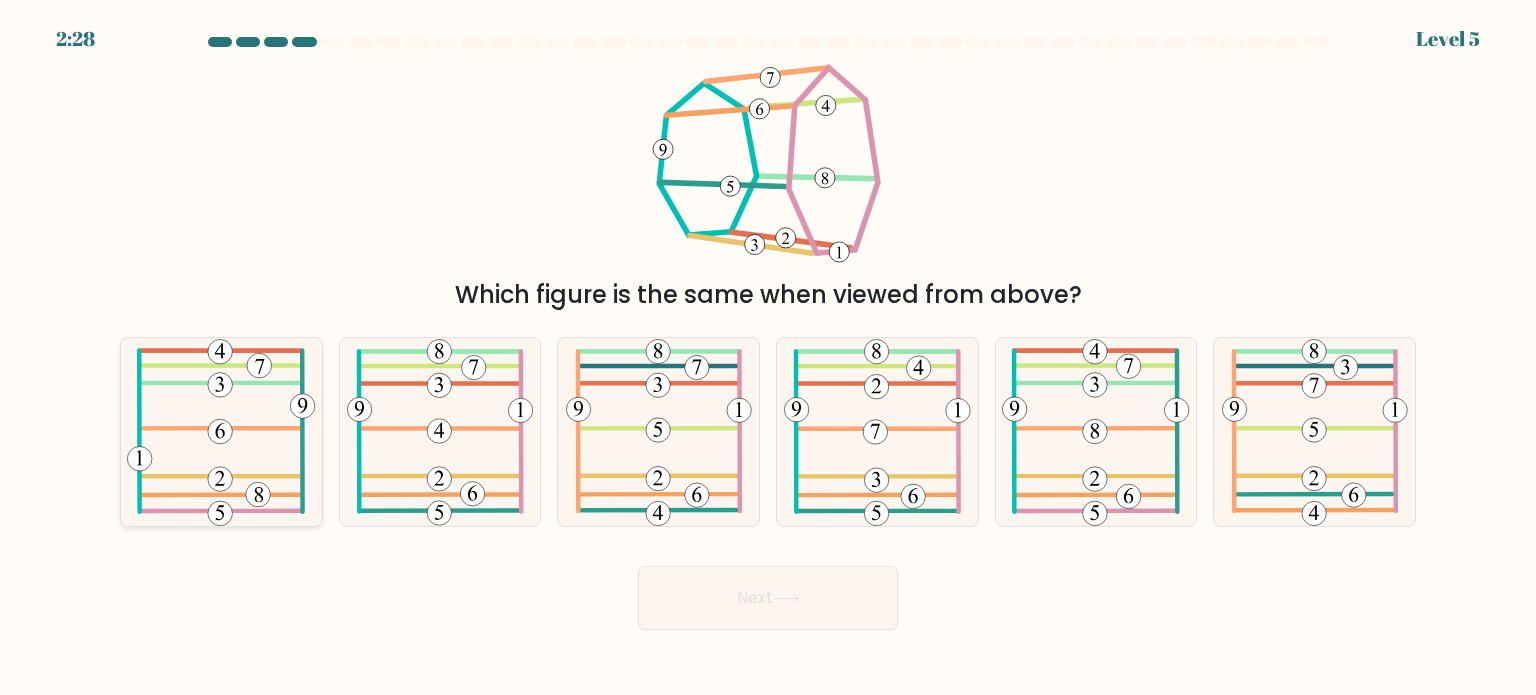 click at bounding box center (221, 432) 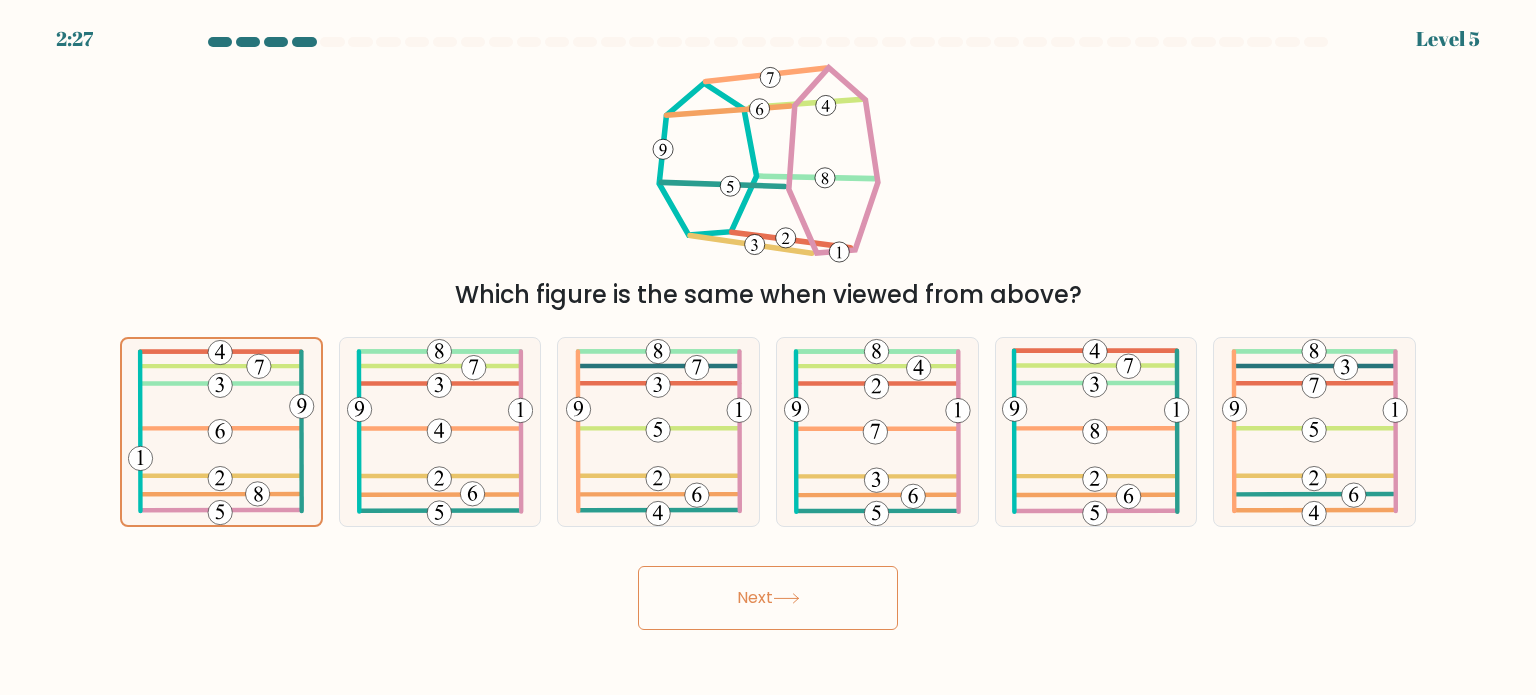click on "Next" at bounding box center (768, 598) 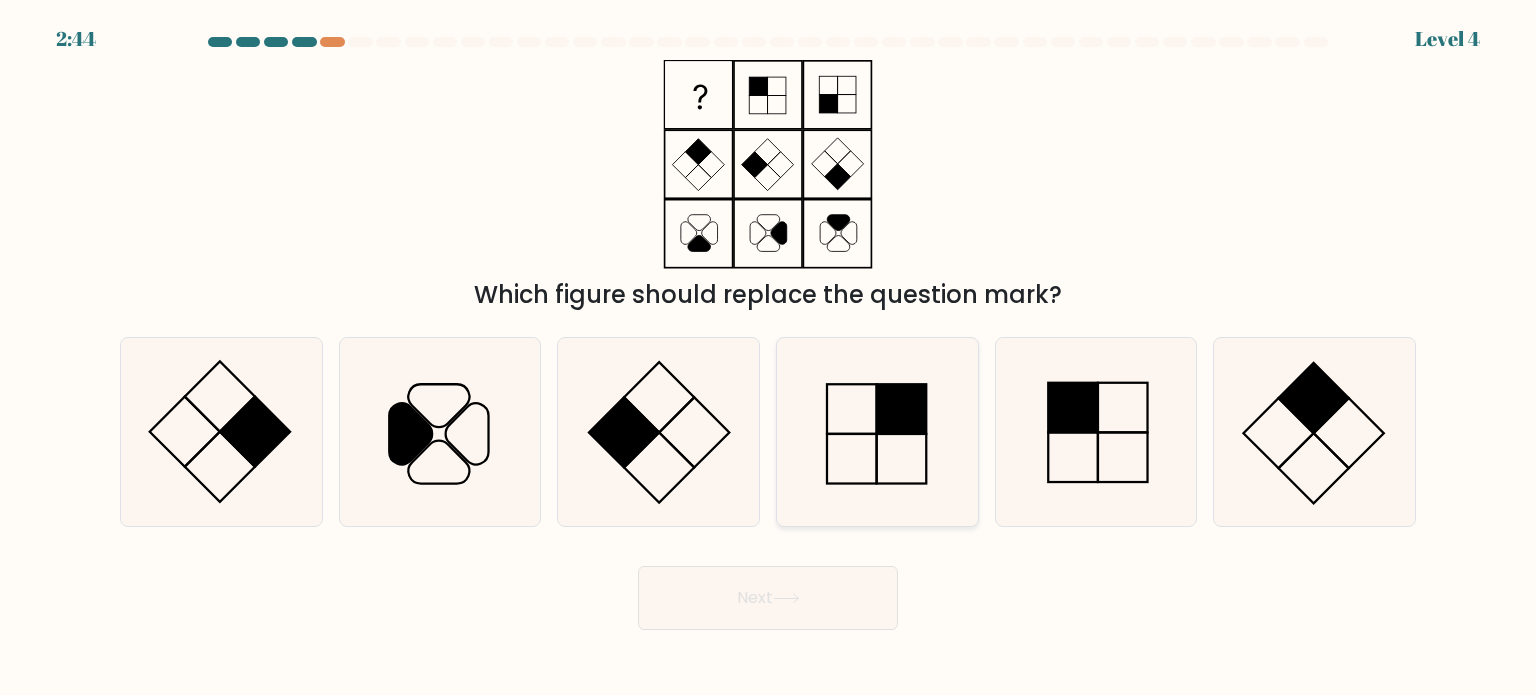 click at bounding box center [877, 432] 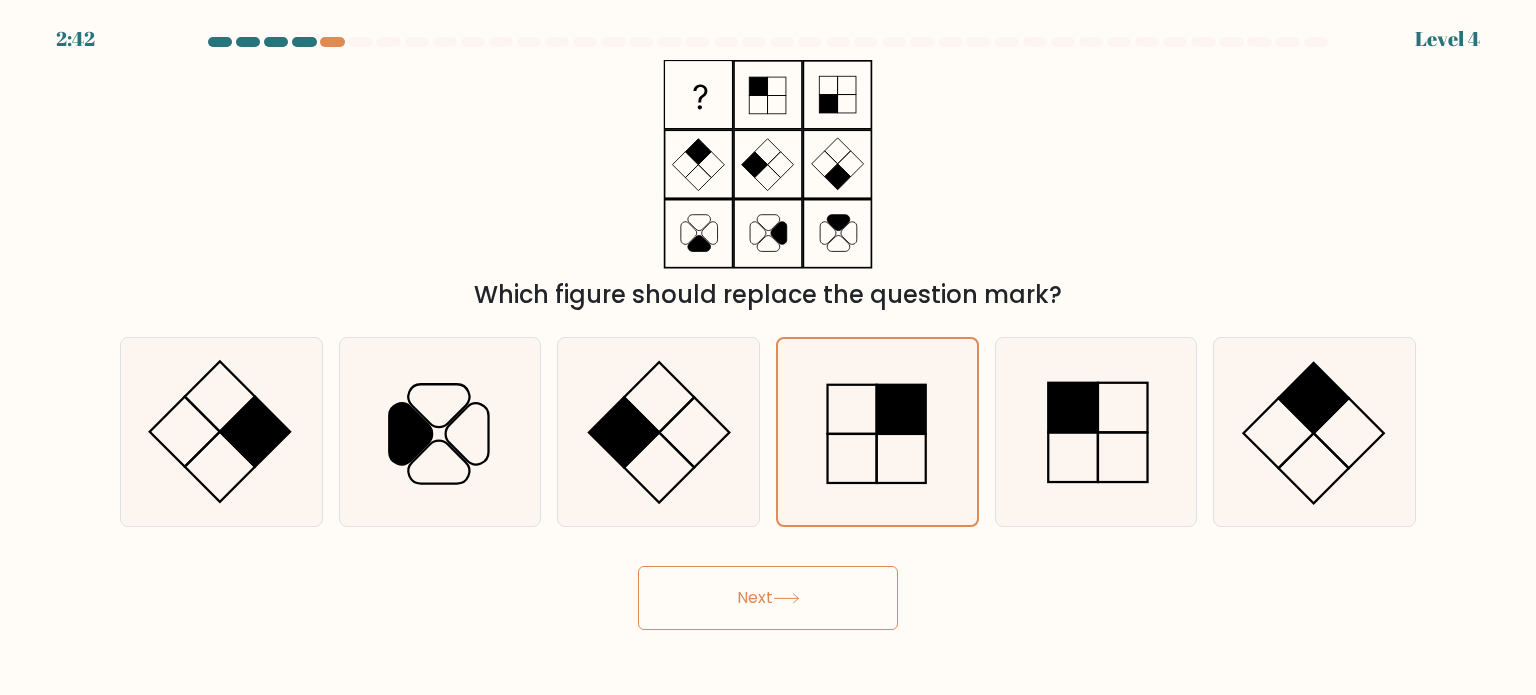 click on "Next" at bounding box center (768, 598) 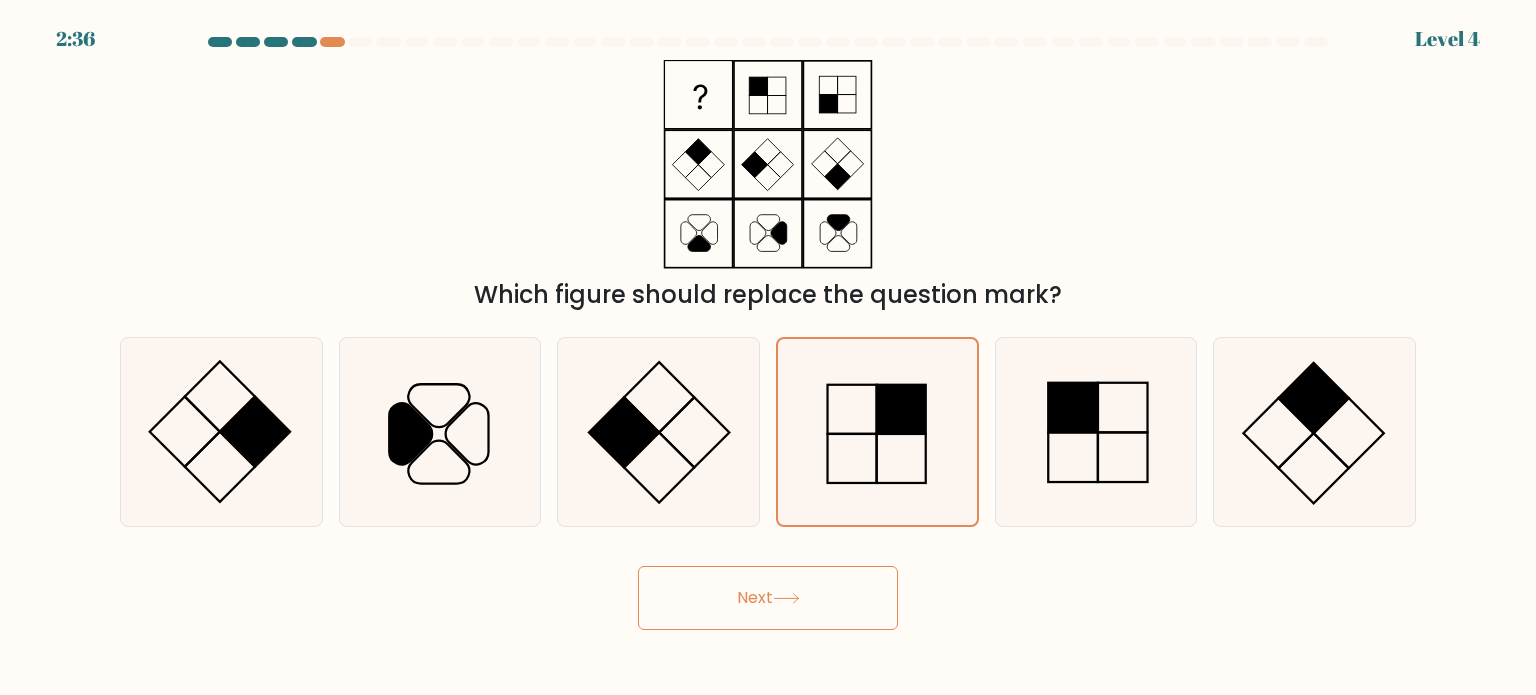 click on "Next" at bounding box center (768, 598) 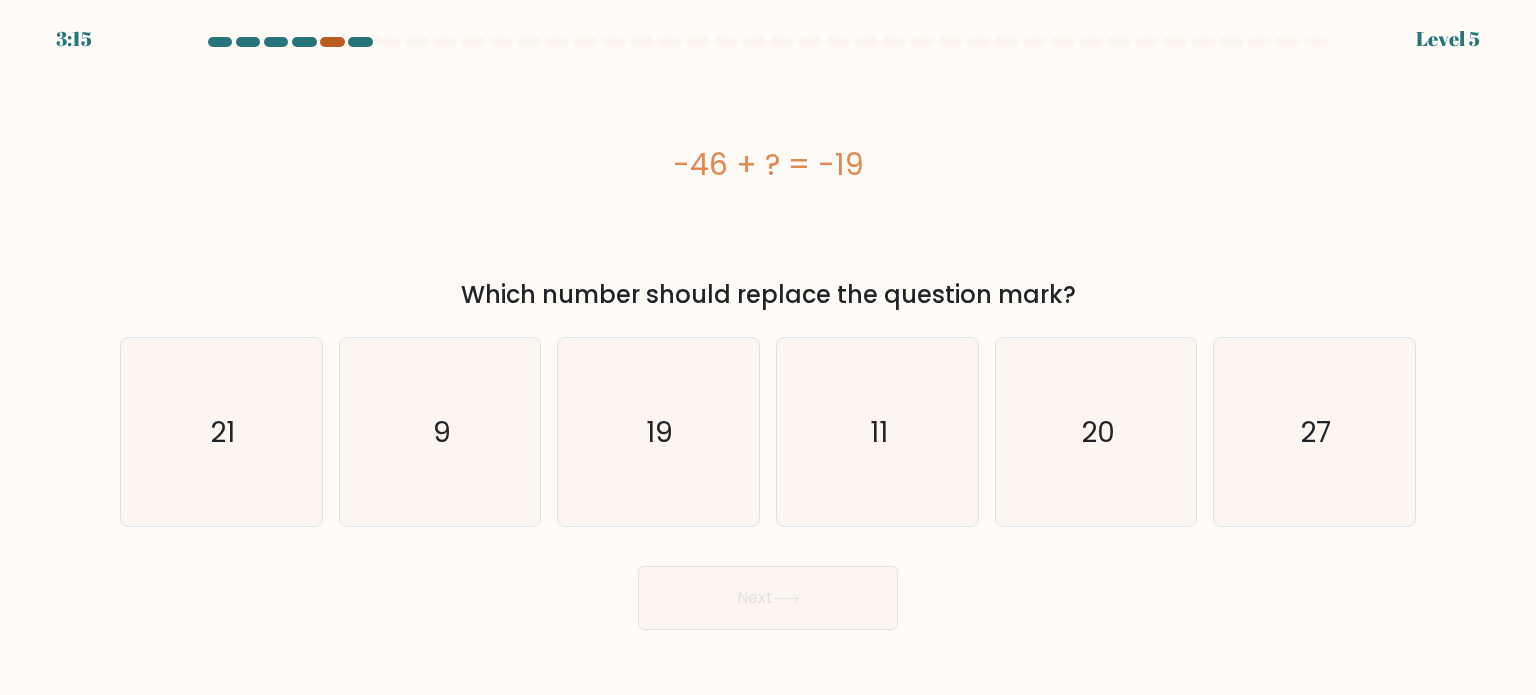 click at bounding box center [332, 42] 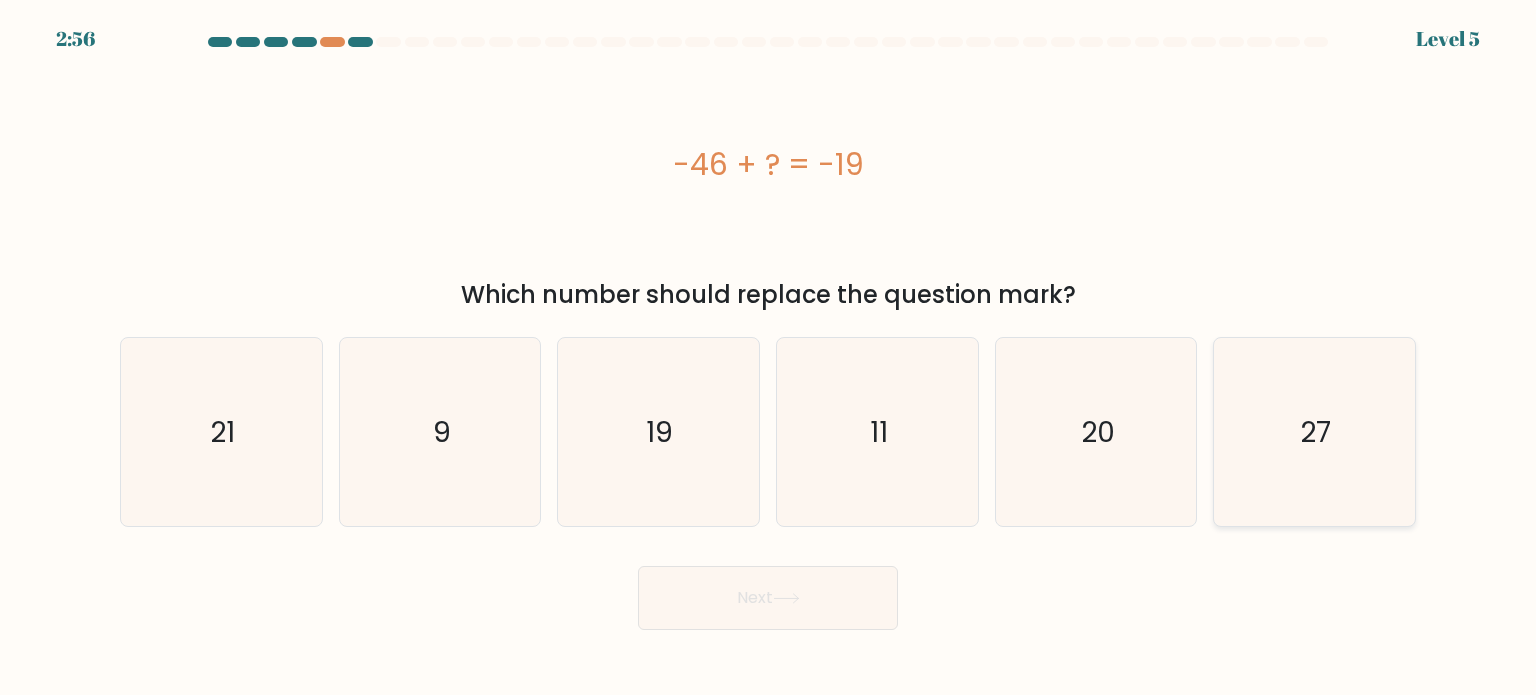 click on "27" at bounding box center [1314, 432] 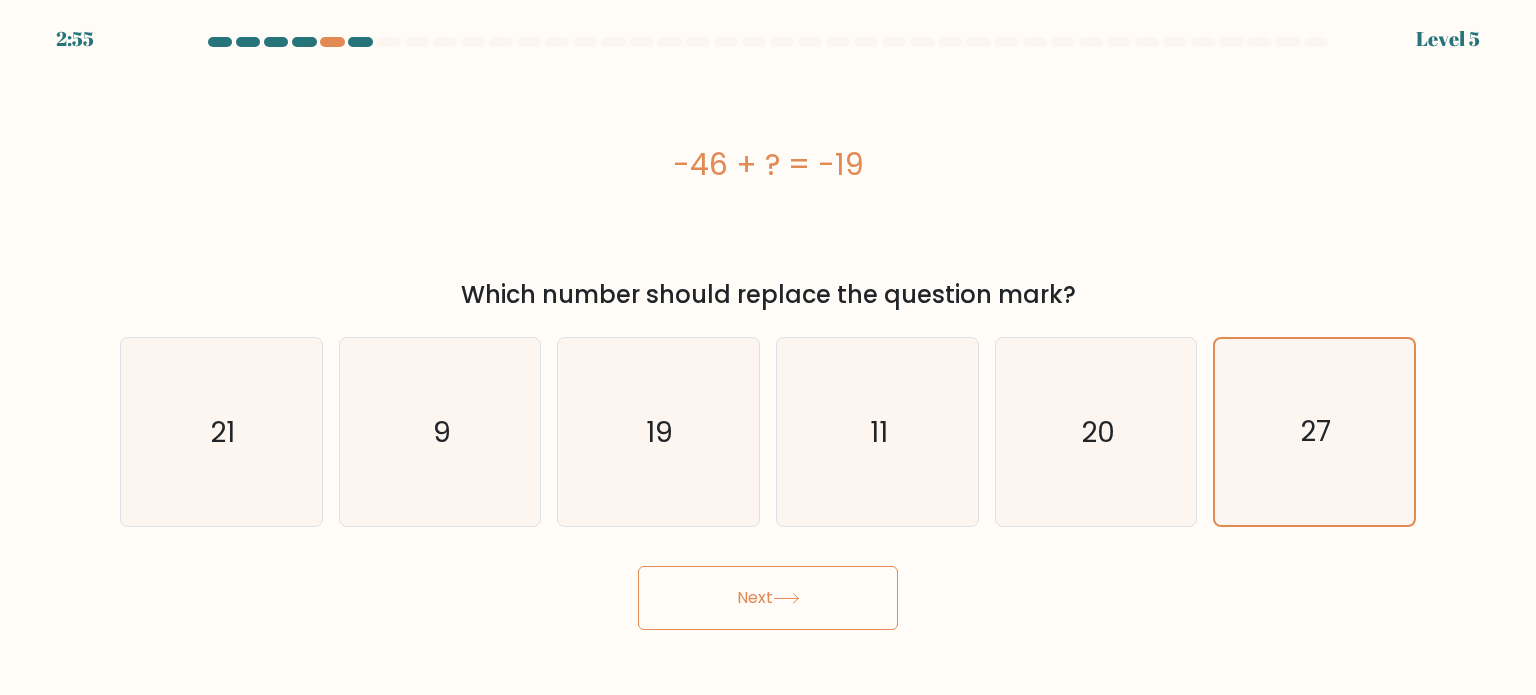 click on "Next" at bounding box center (768, 598) 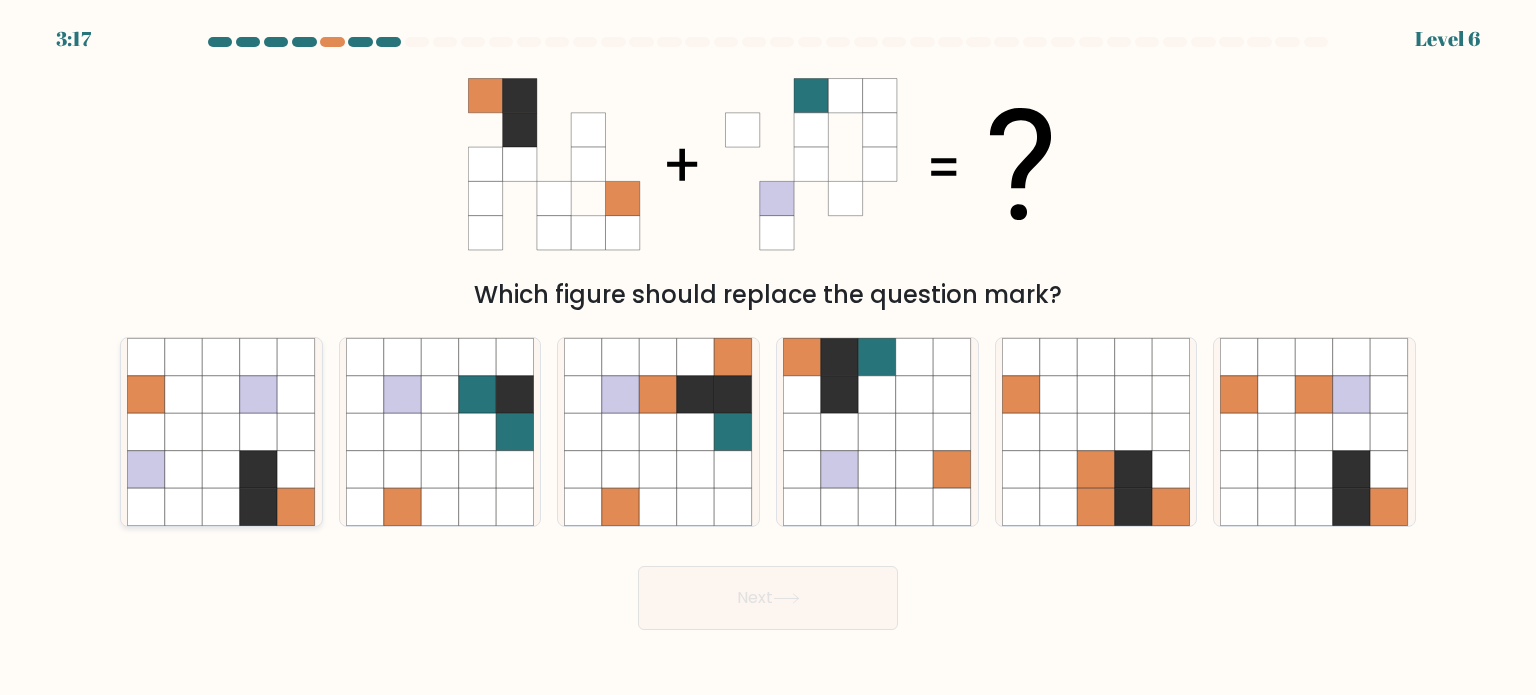 click at bounding box center [184, 469] 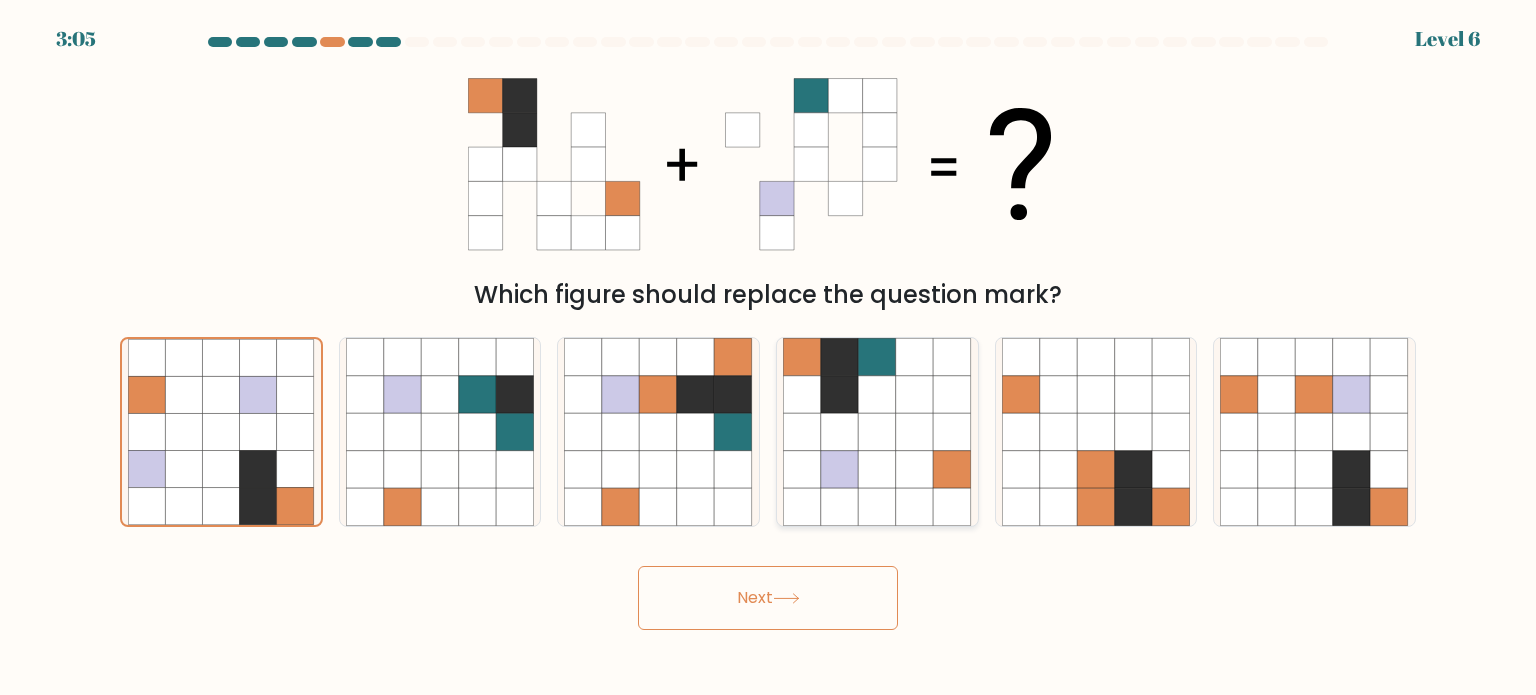 click at bounding box center (840, 432) 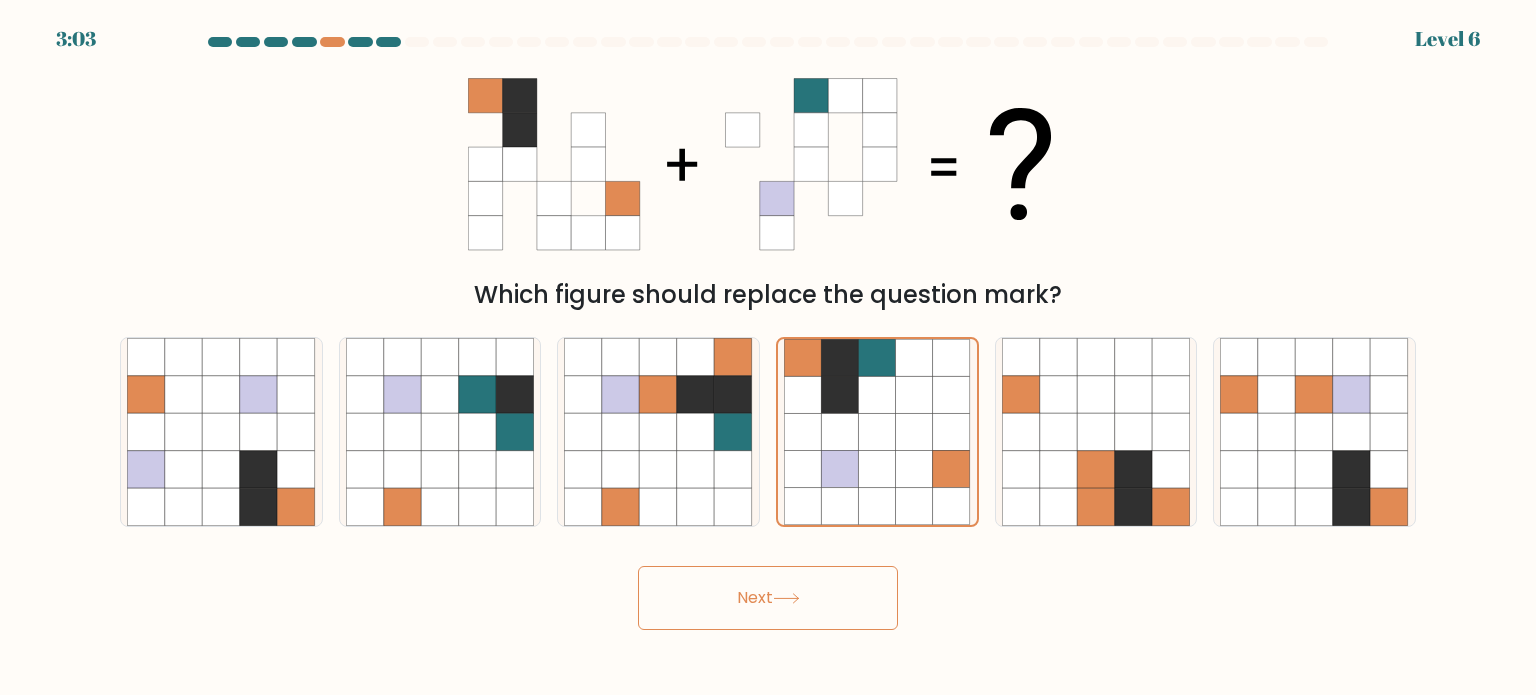 click on "Next" at bounding box center (768, 598) 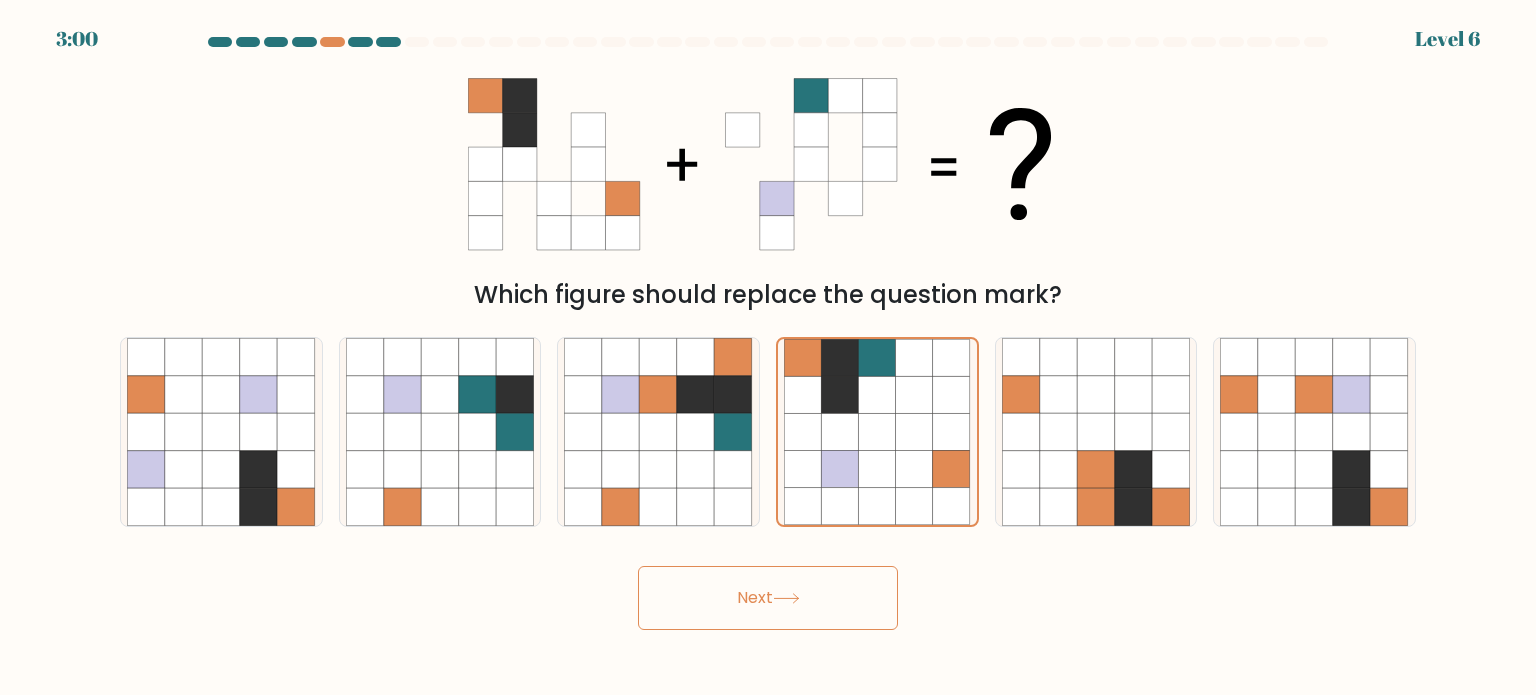 click on "Next" at bounding box center [768, 598] 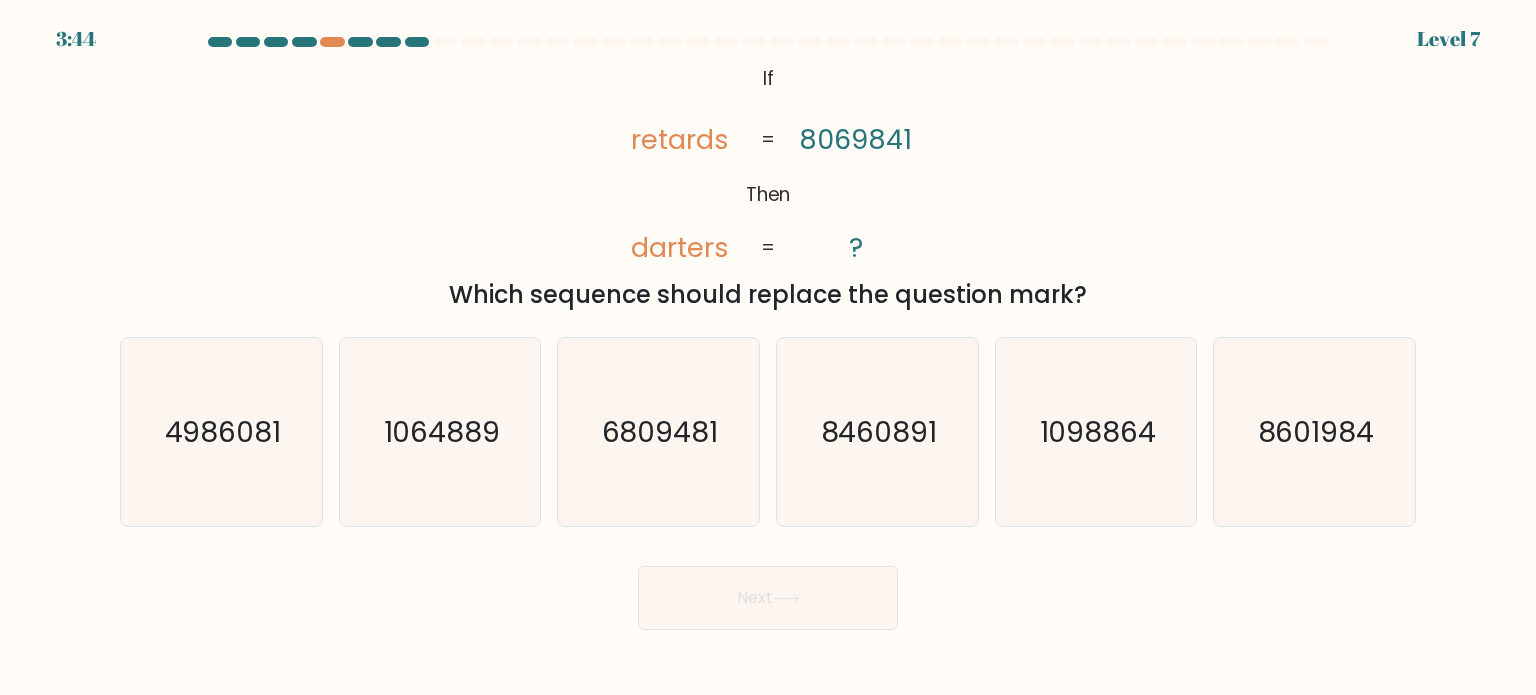 drag, startPoint x: 793, startPoint y: 605, endPoint x: 863, endPoint y: 328, distance: 285.7079 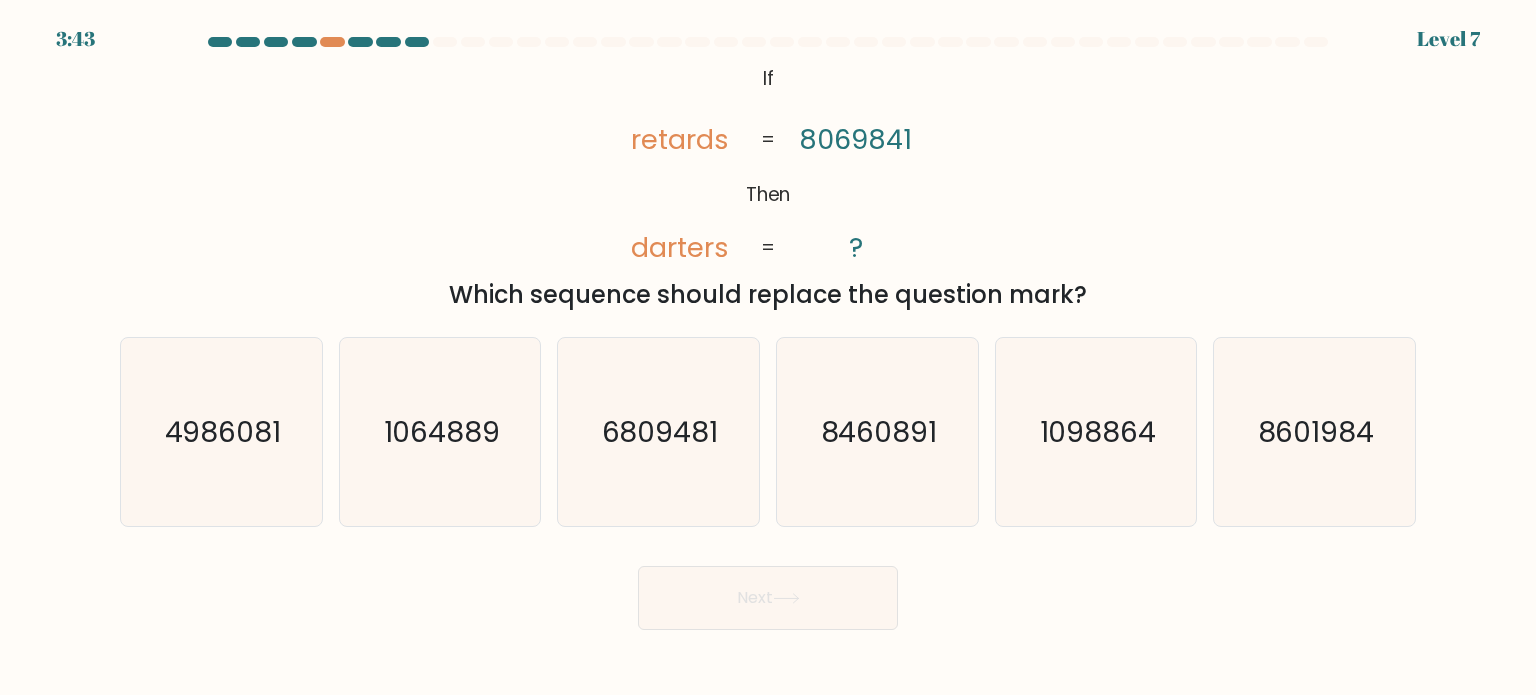 type 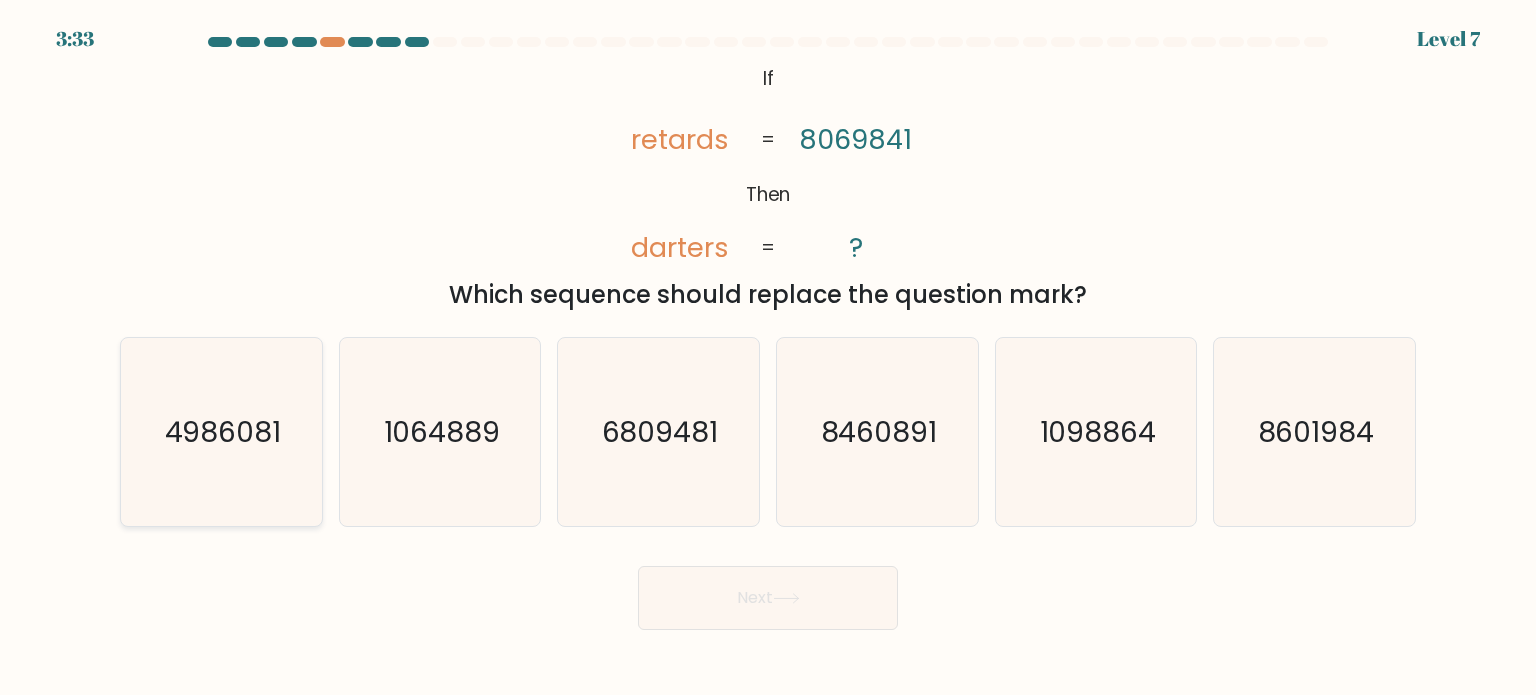 click on "4986081" at bounding box center (223, 431) 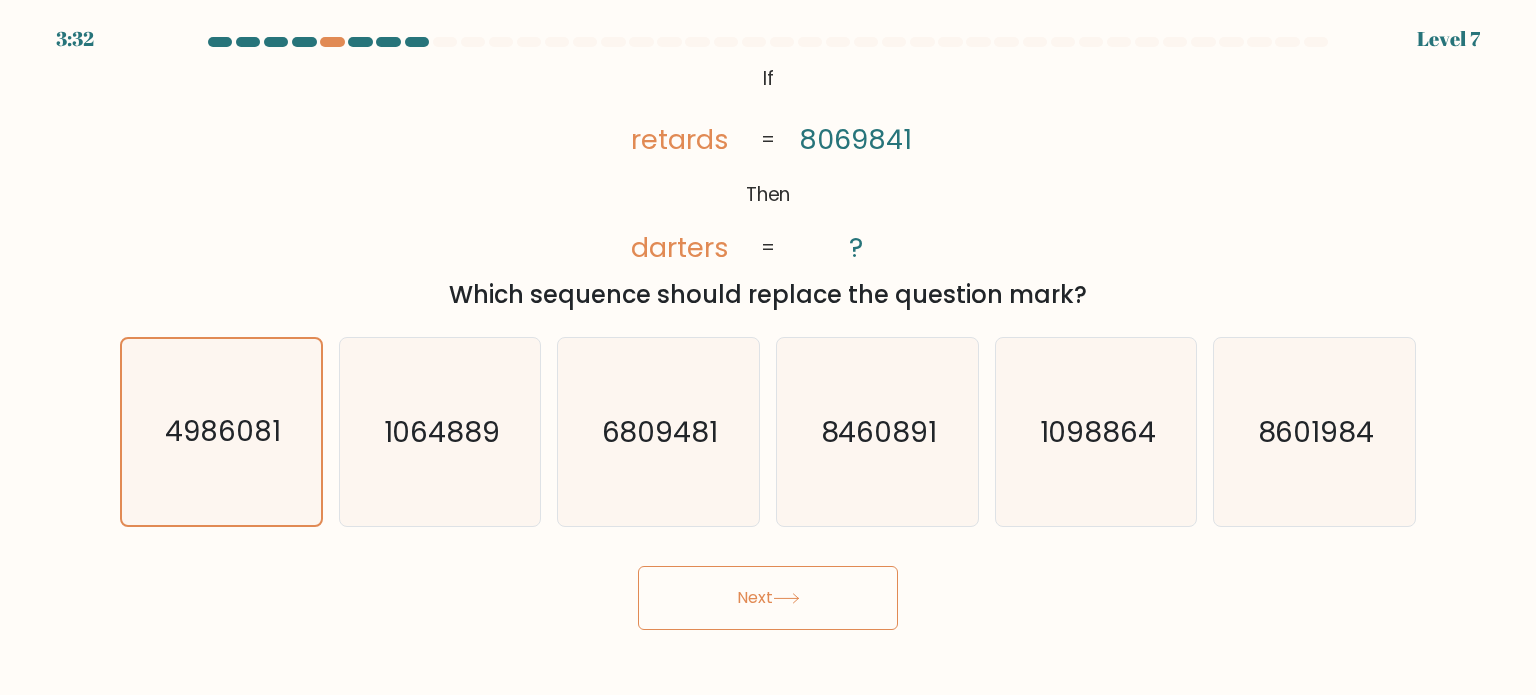 click on "Next" at bounding box center (768, 598) 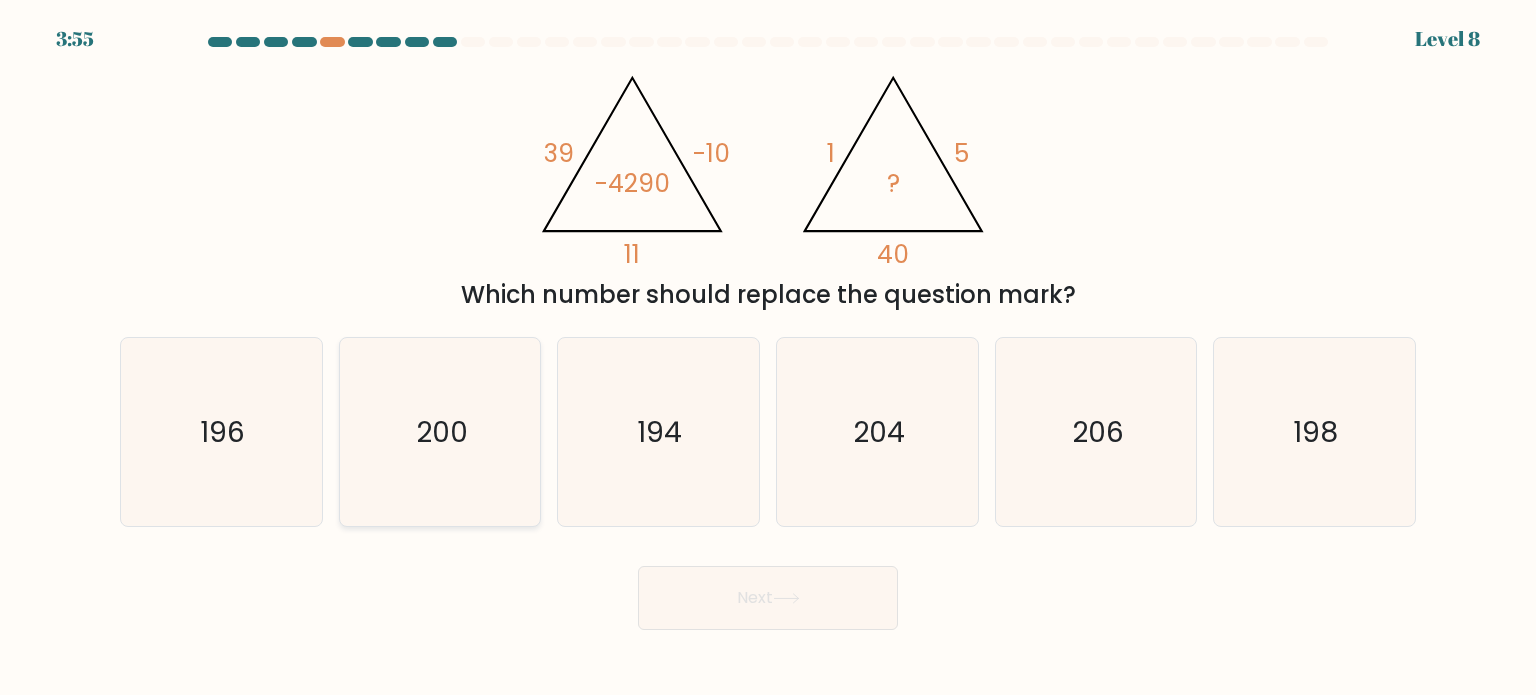 click on "200" at bounding box center (440, 432) 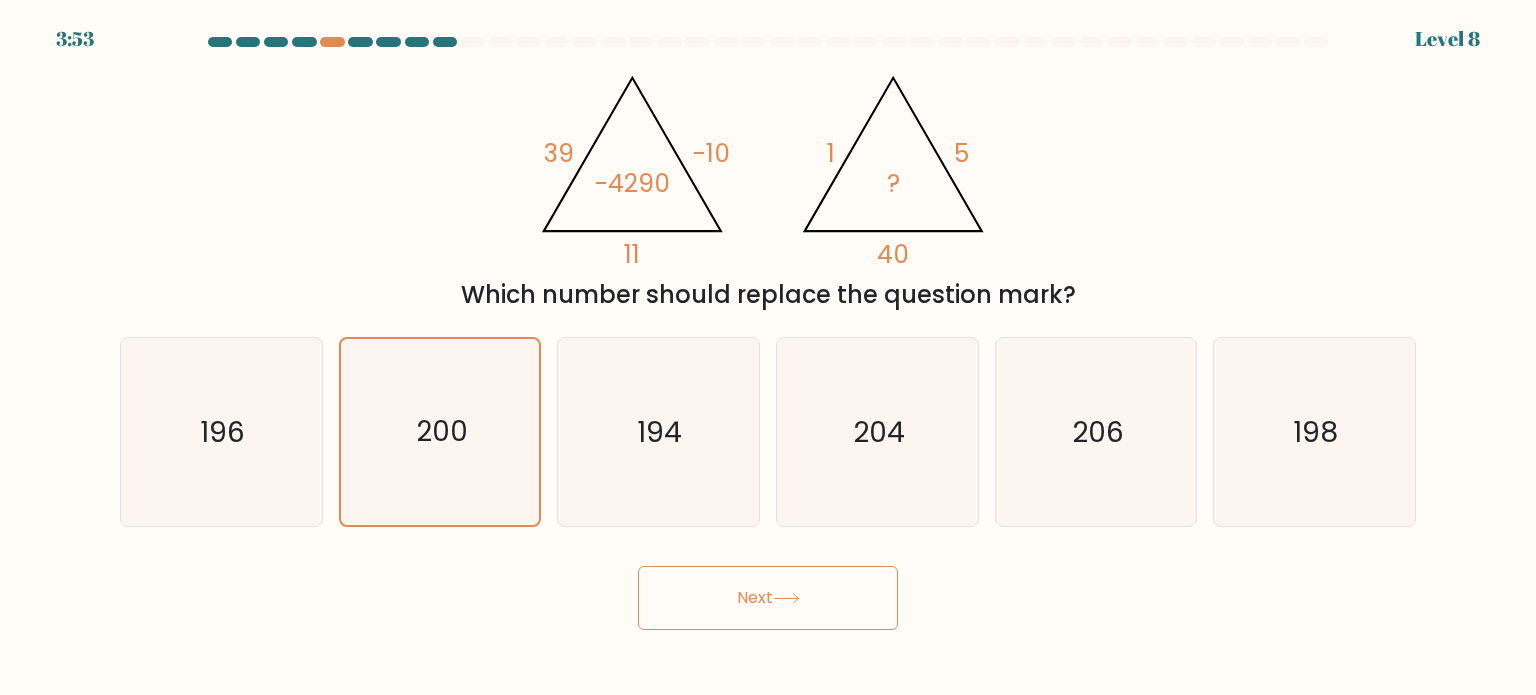 click on "Next" at bounding box center [768, 598] 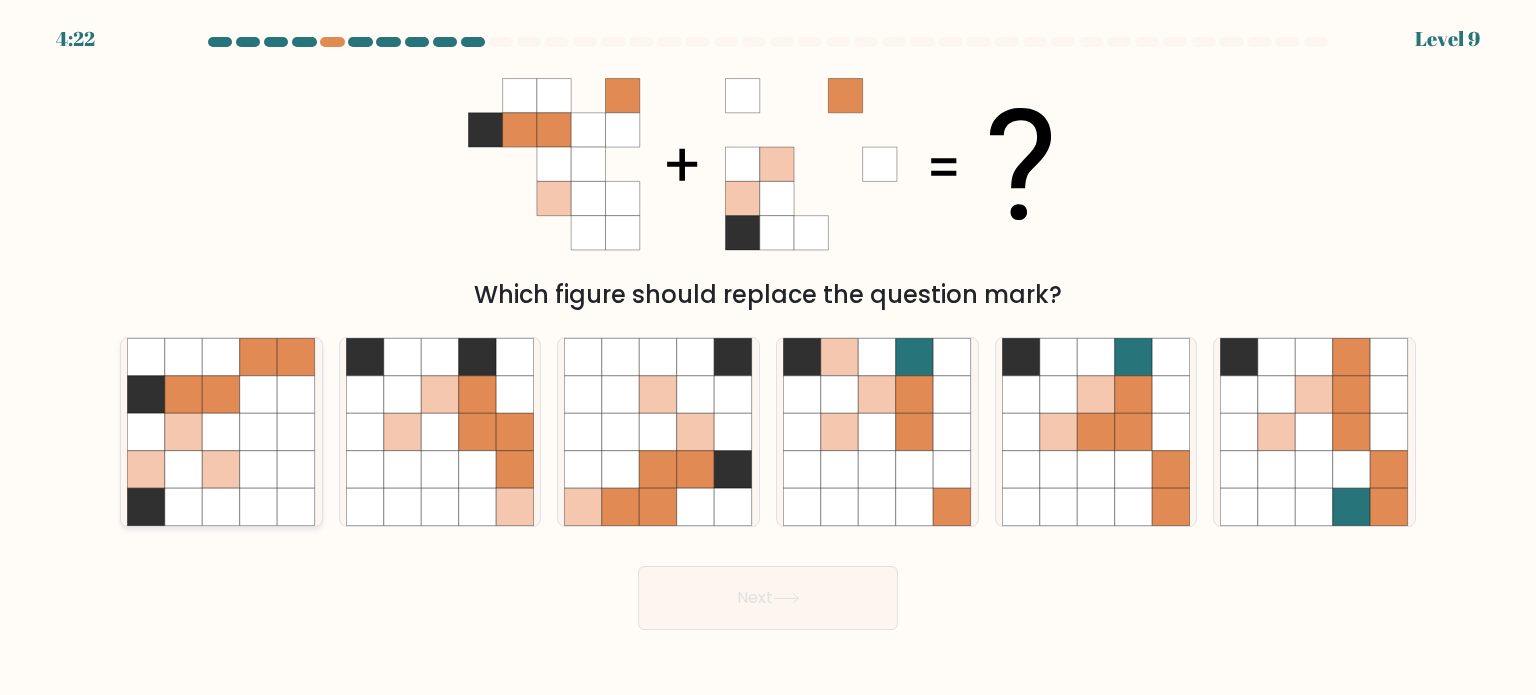 click at bounding box center [259, 394] 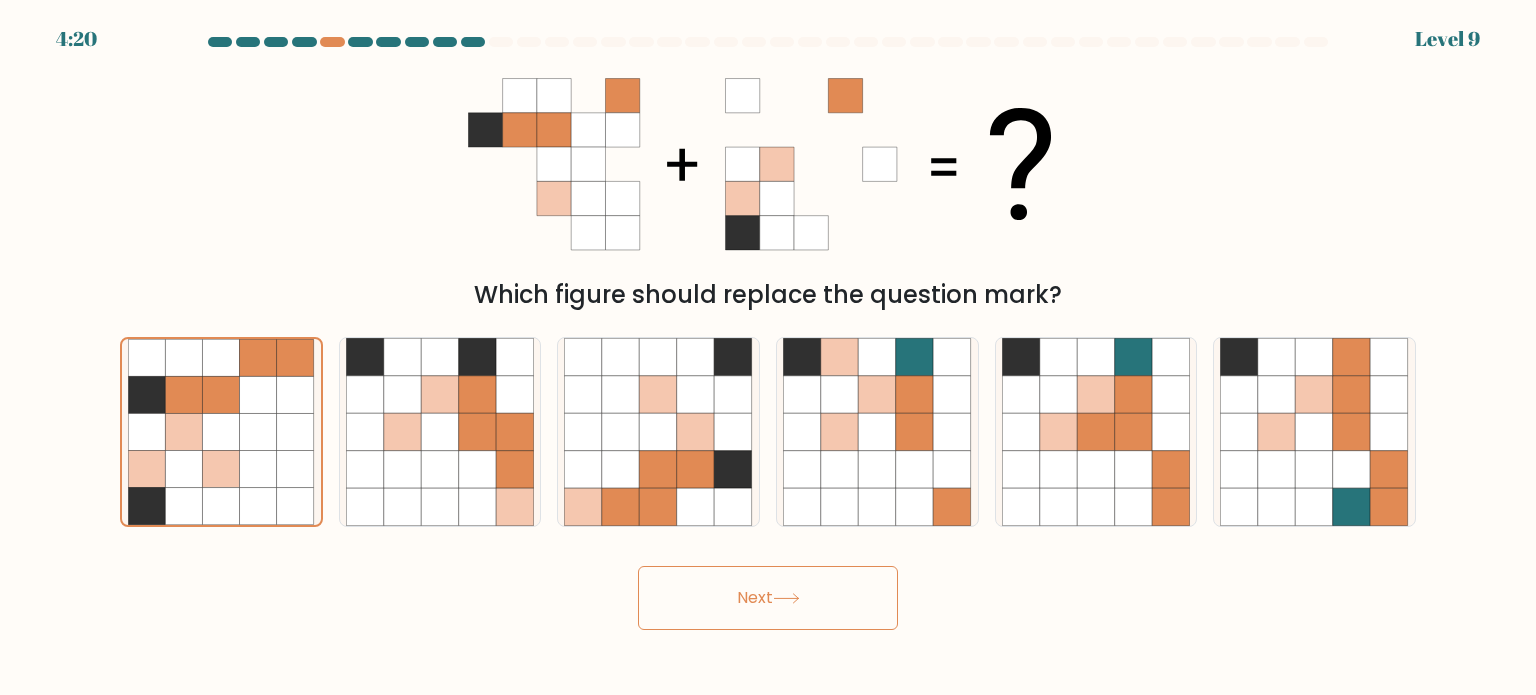 click on "Next" at bounding box center [768, 598] 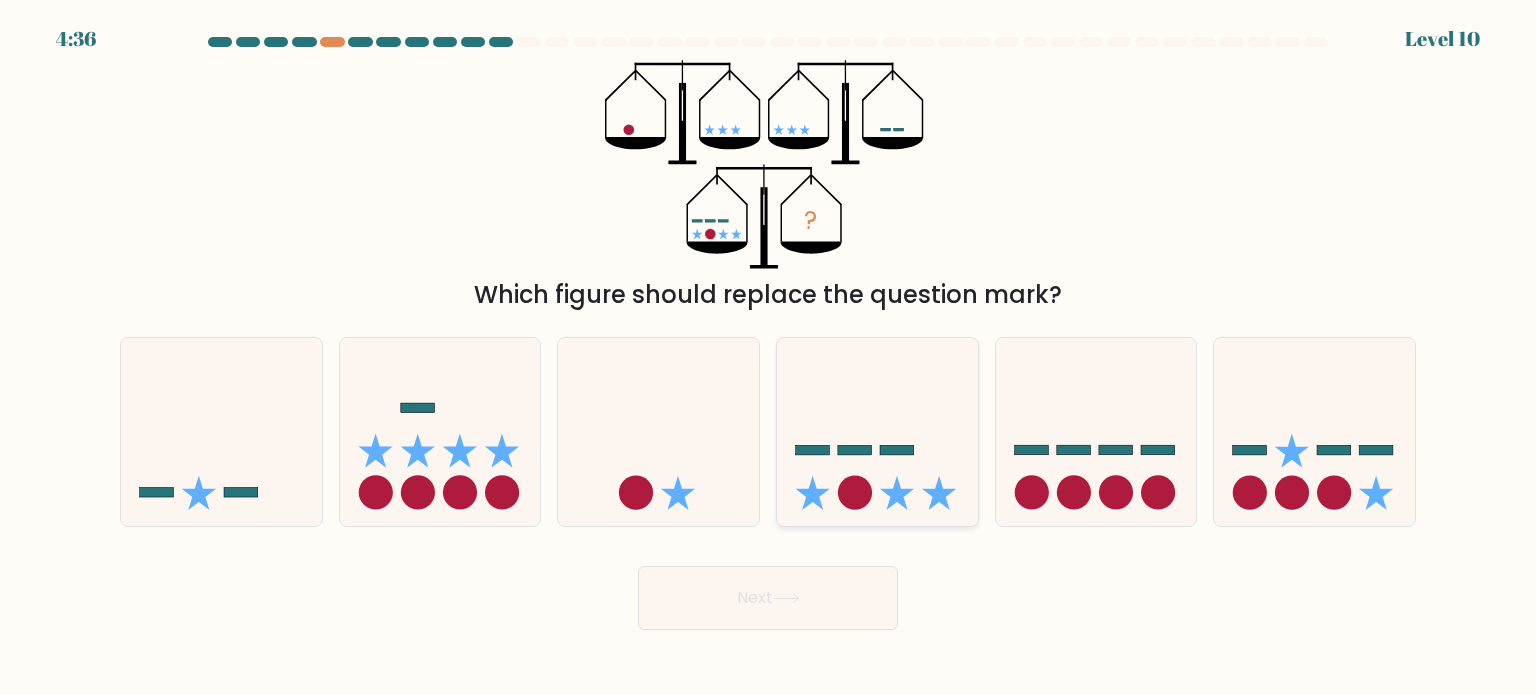 click at bounding box center (877, 432) 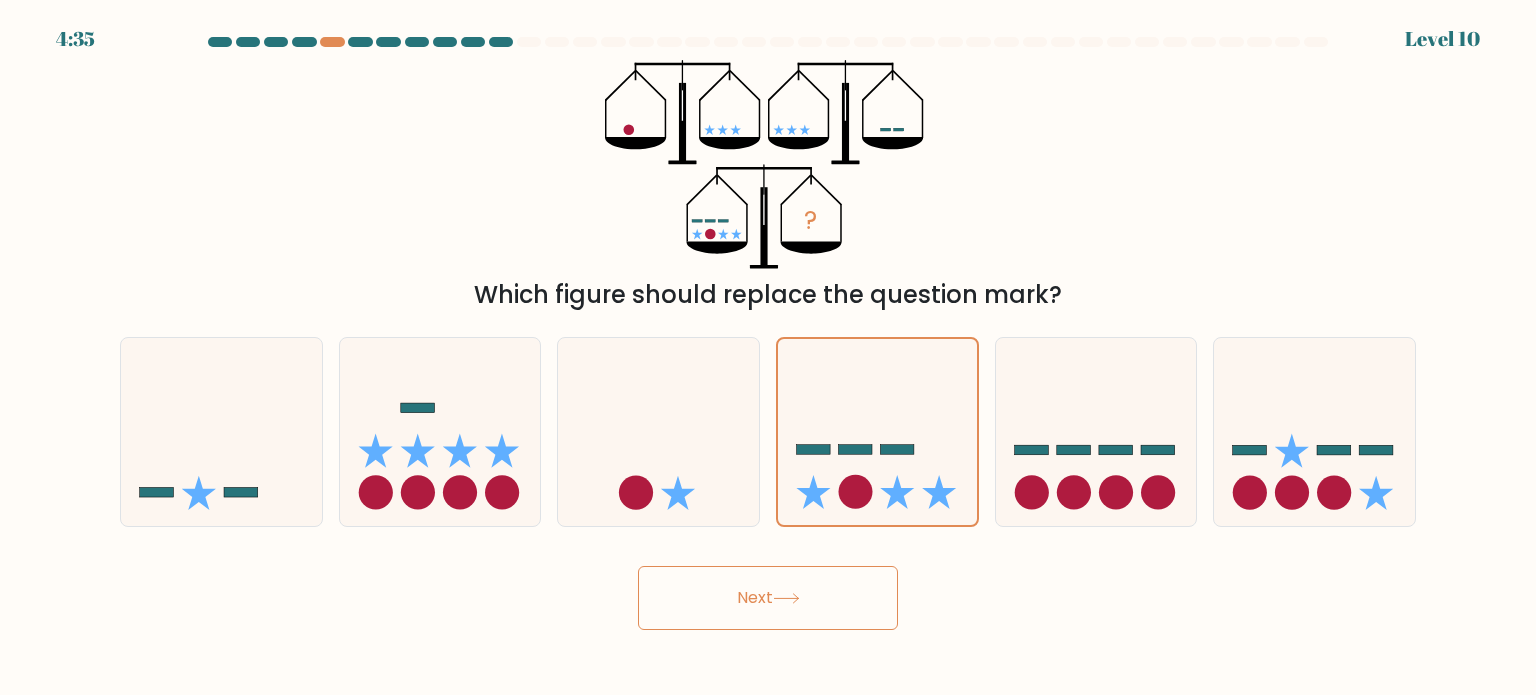 click on "Next" at bounding box center [768, 598] 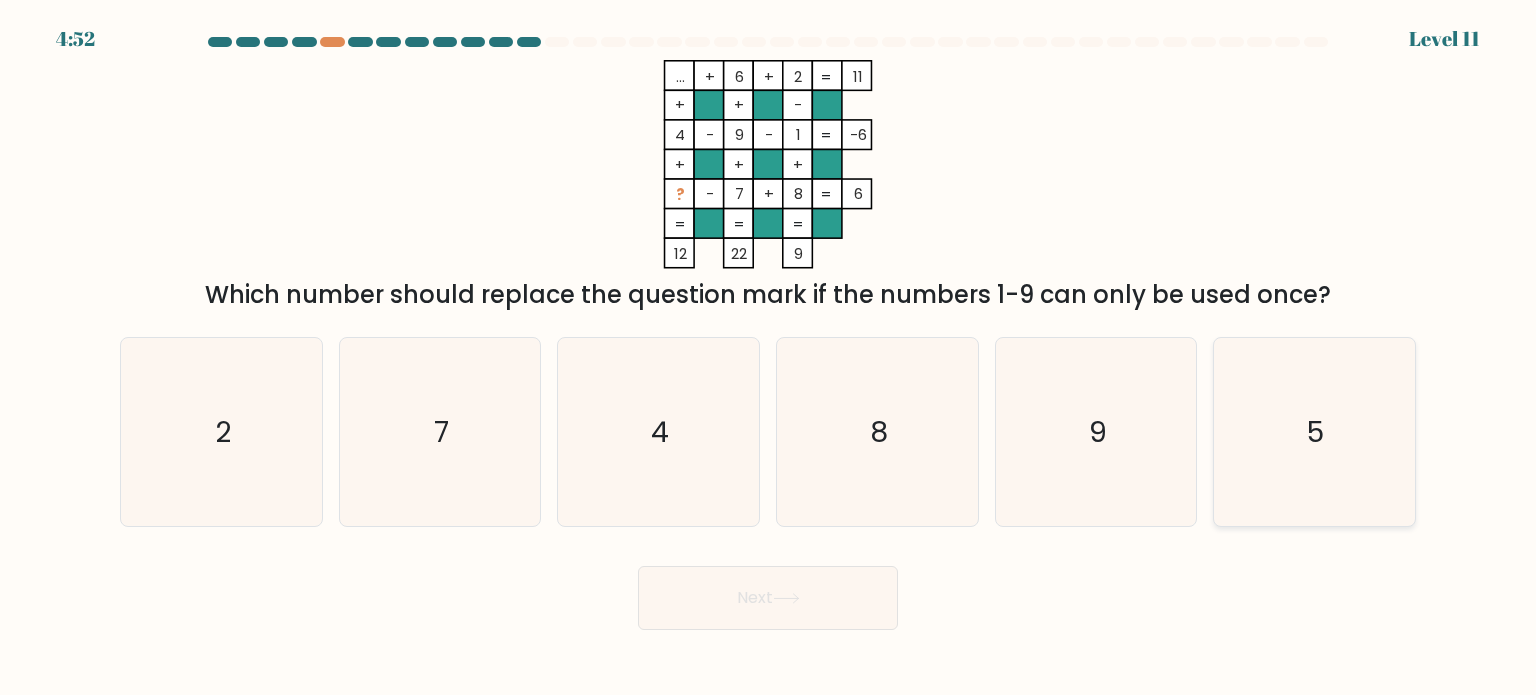click on "5" at bounding box center [1314, 432] 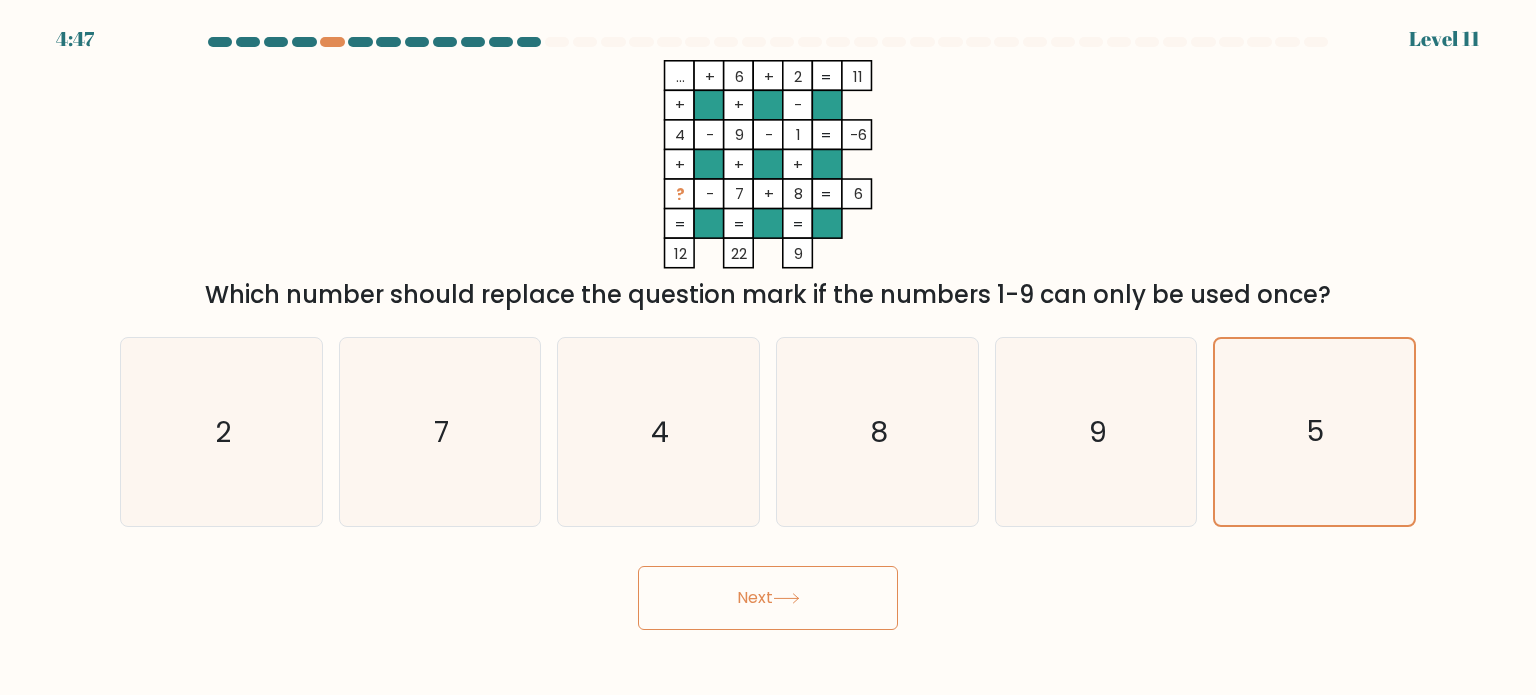 click on "Next" at bounding box center (768, 598) 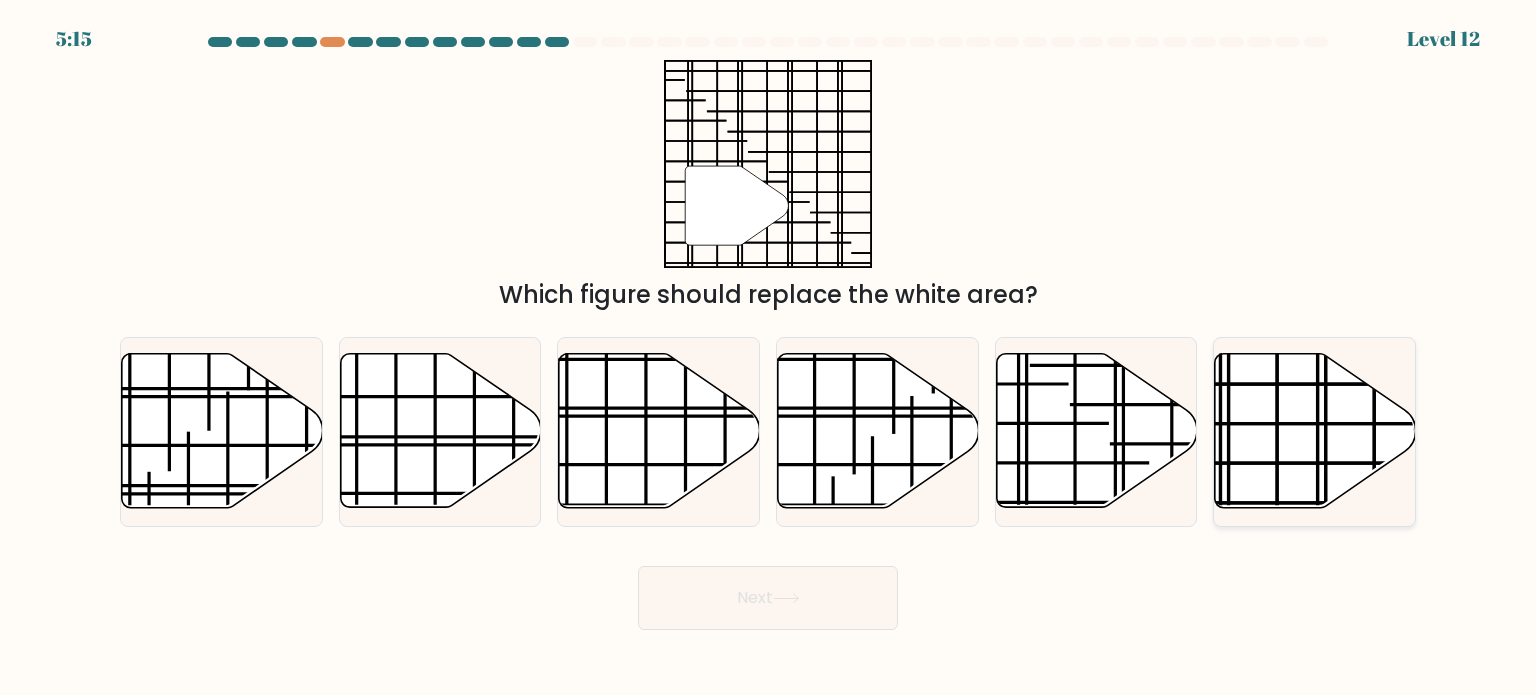 click at bounding box center [1315, 431] 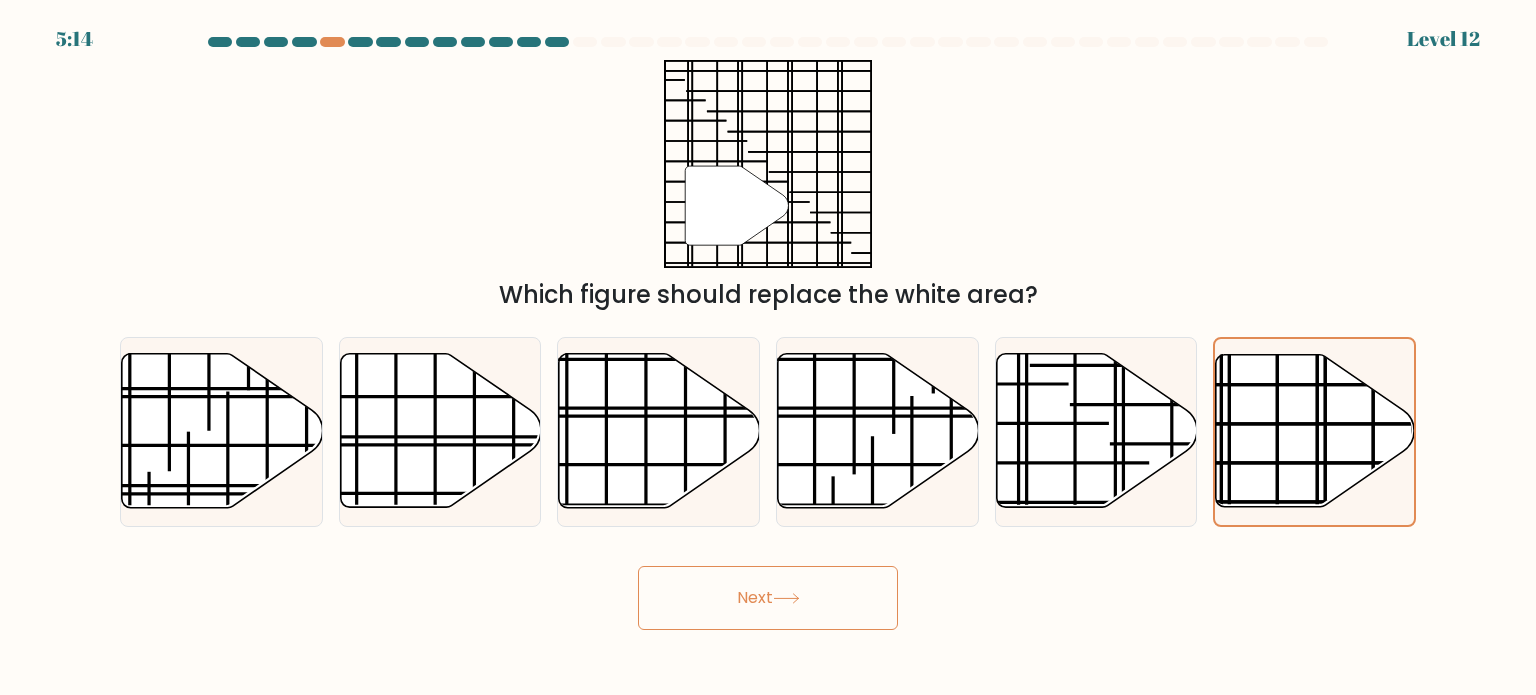 click on "Next" at bounding box center [768, 598] 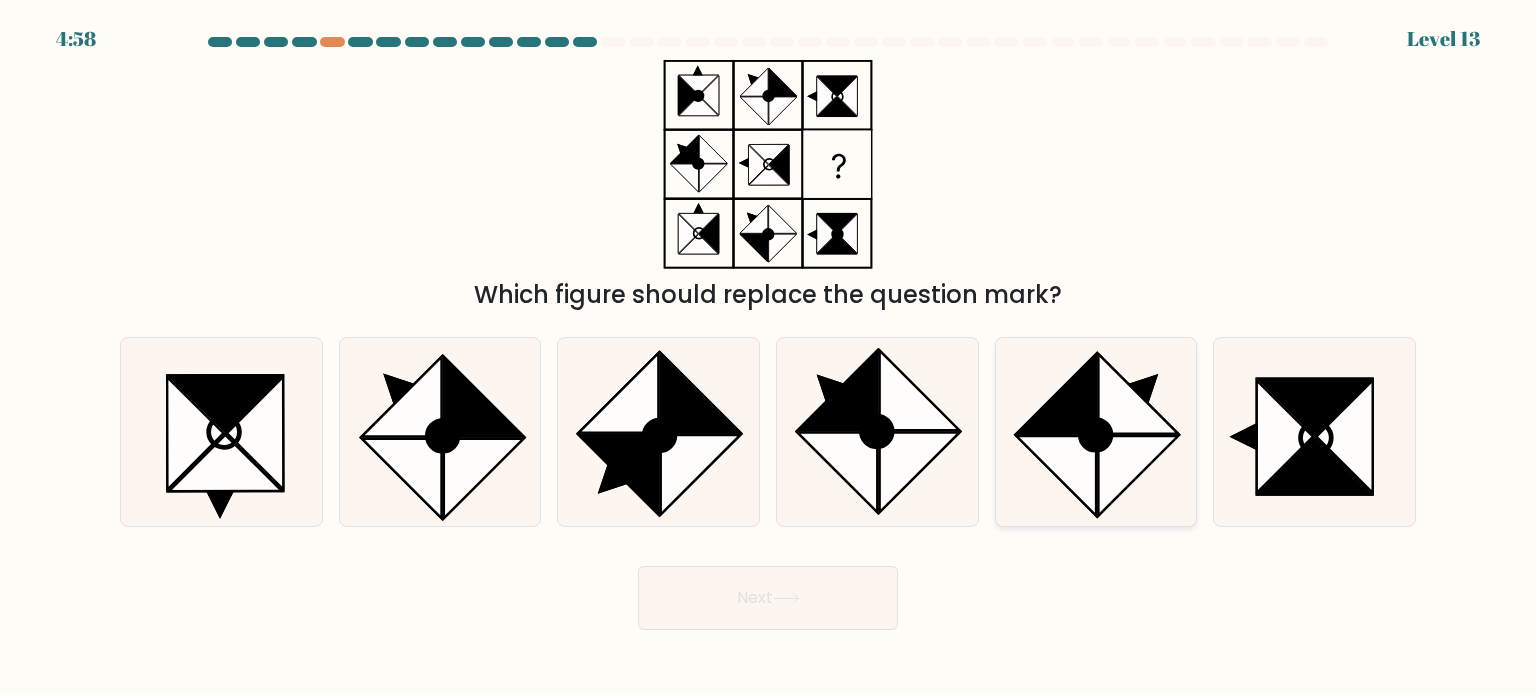 click at bounding box center (1056, 476) 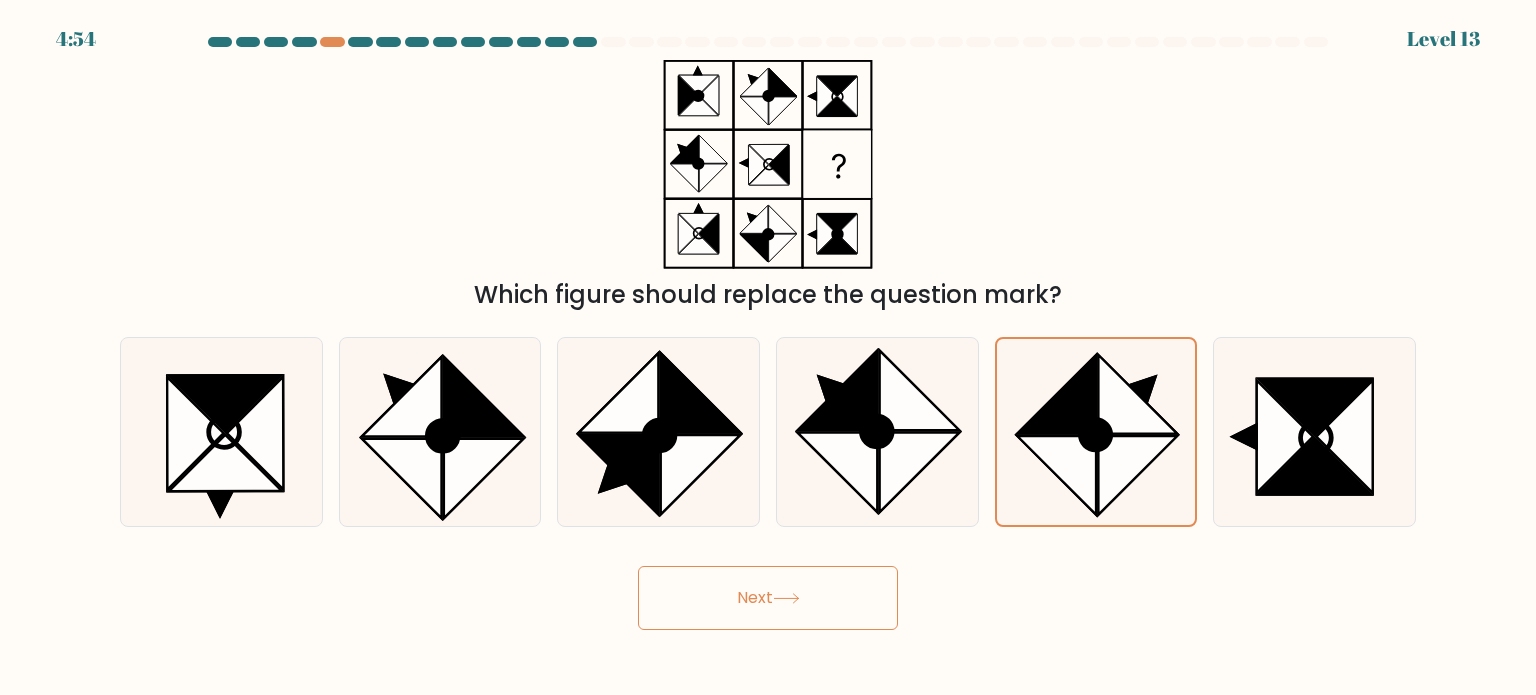 click on "Next" at bounding box center [768, 598] 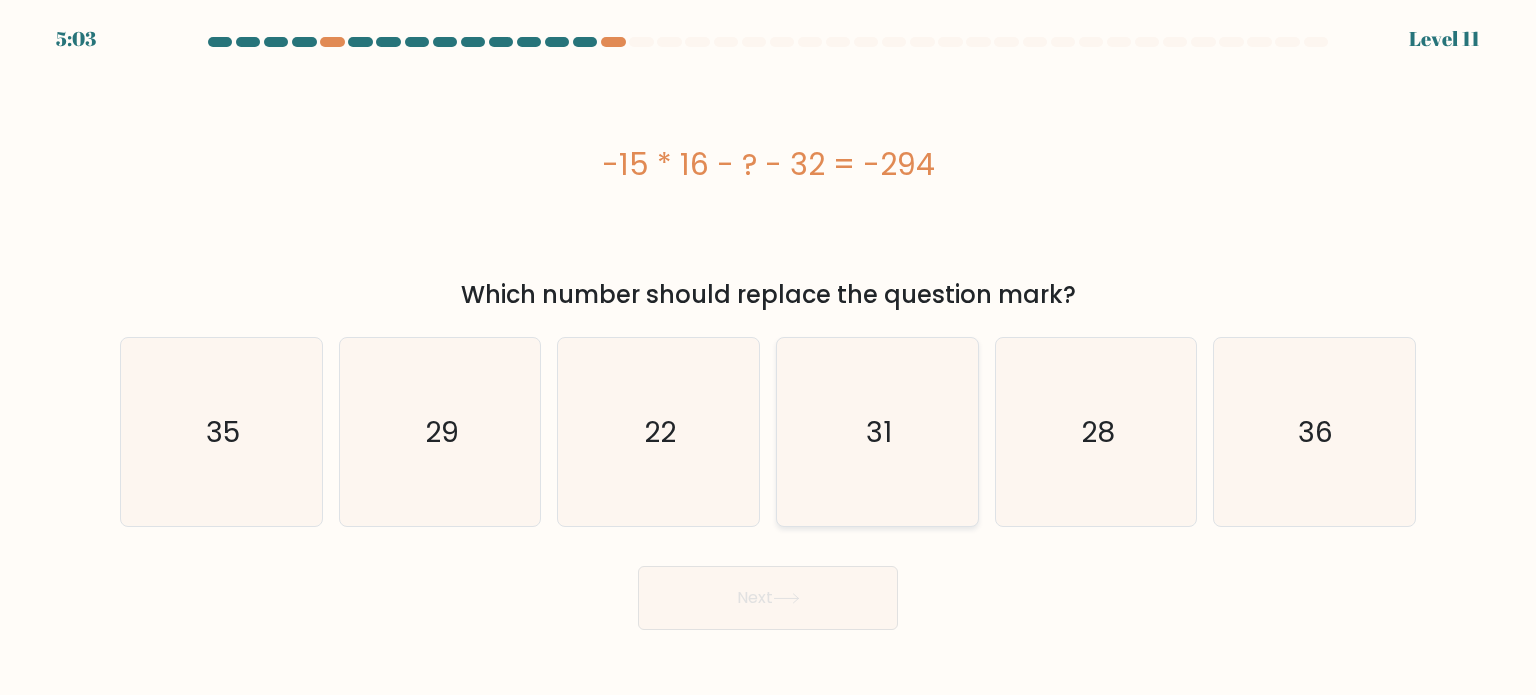 click on "31" at bounding box center [877, 432] 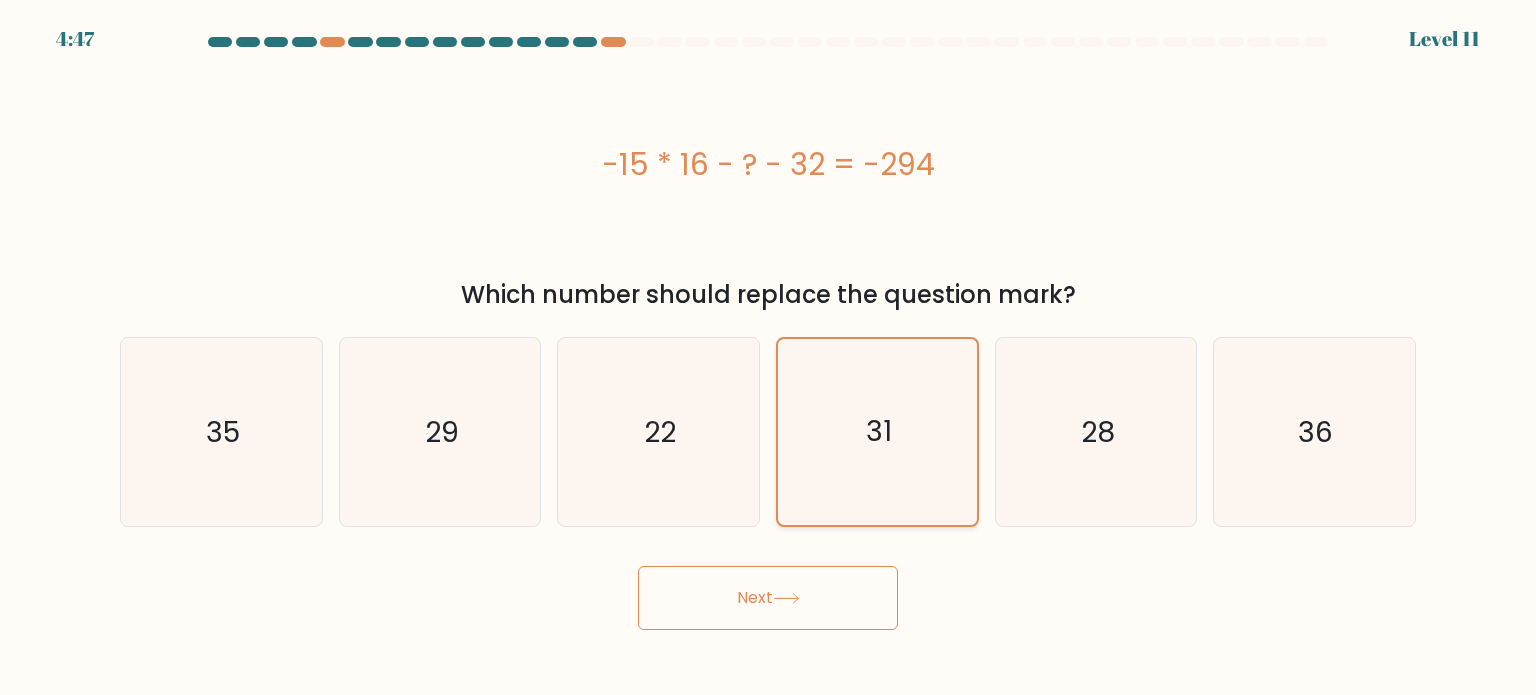 click on "31" at bounding box center (877, 432) 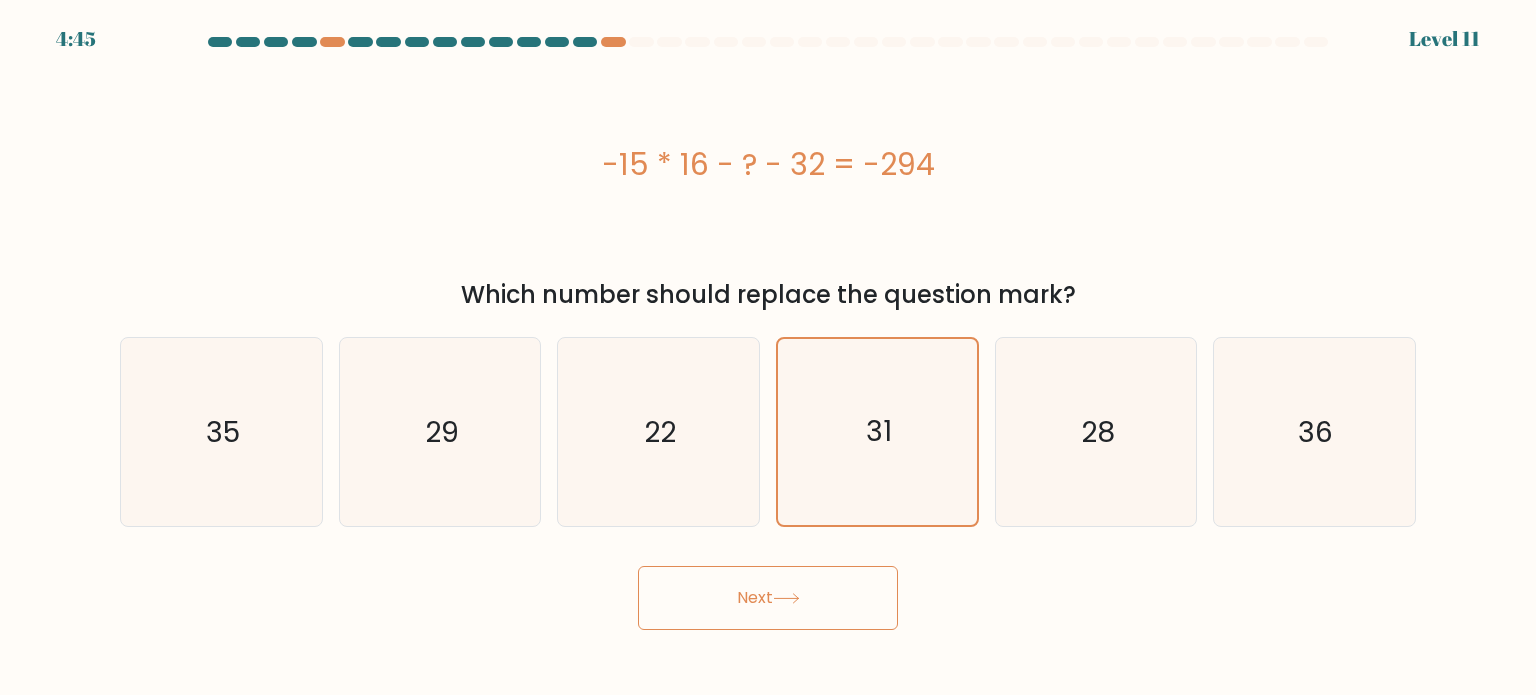 click on "Next" at bounding box center [768, 598] 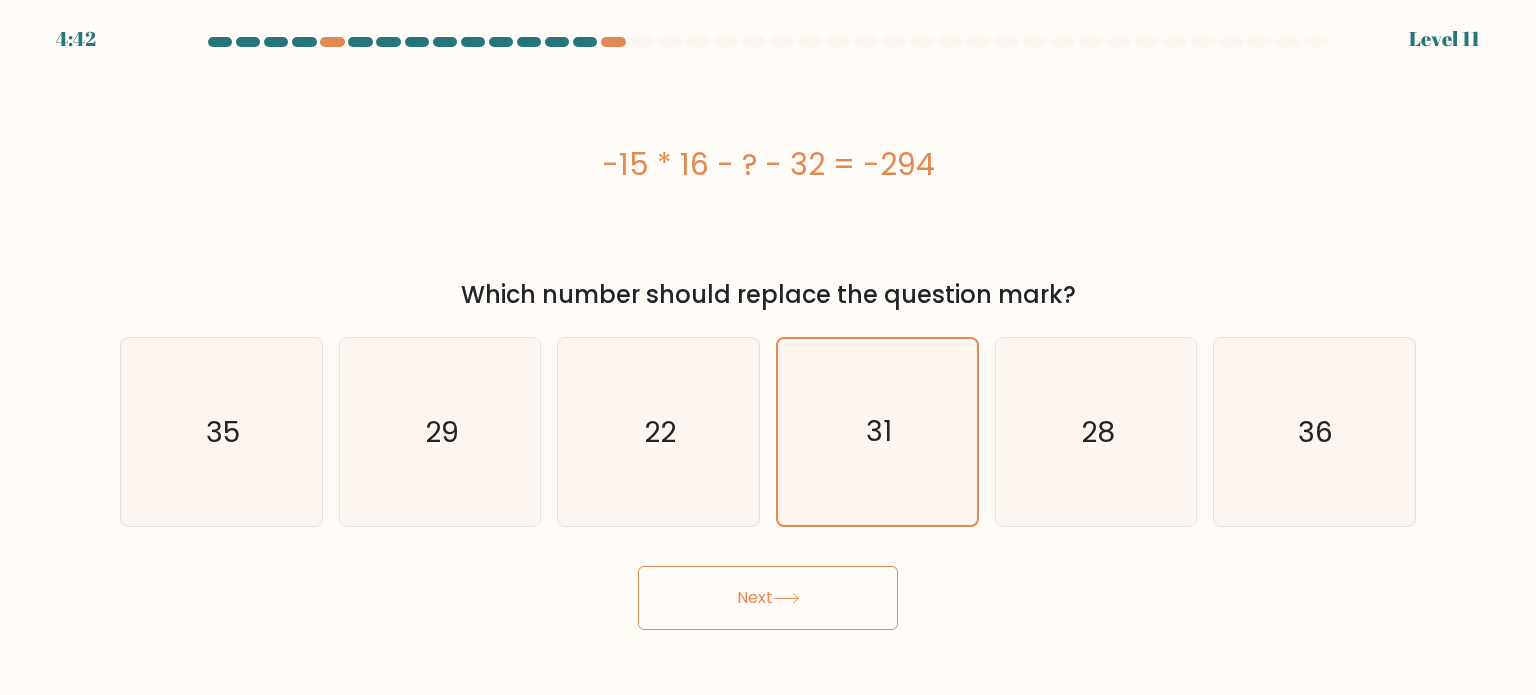 click on "Next" at bounding box center (768, 598) 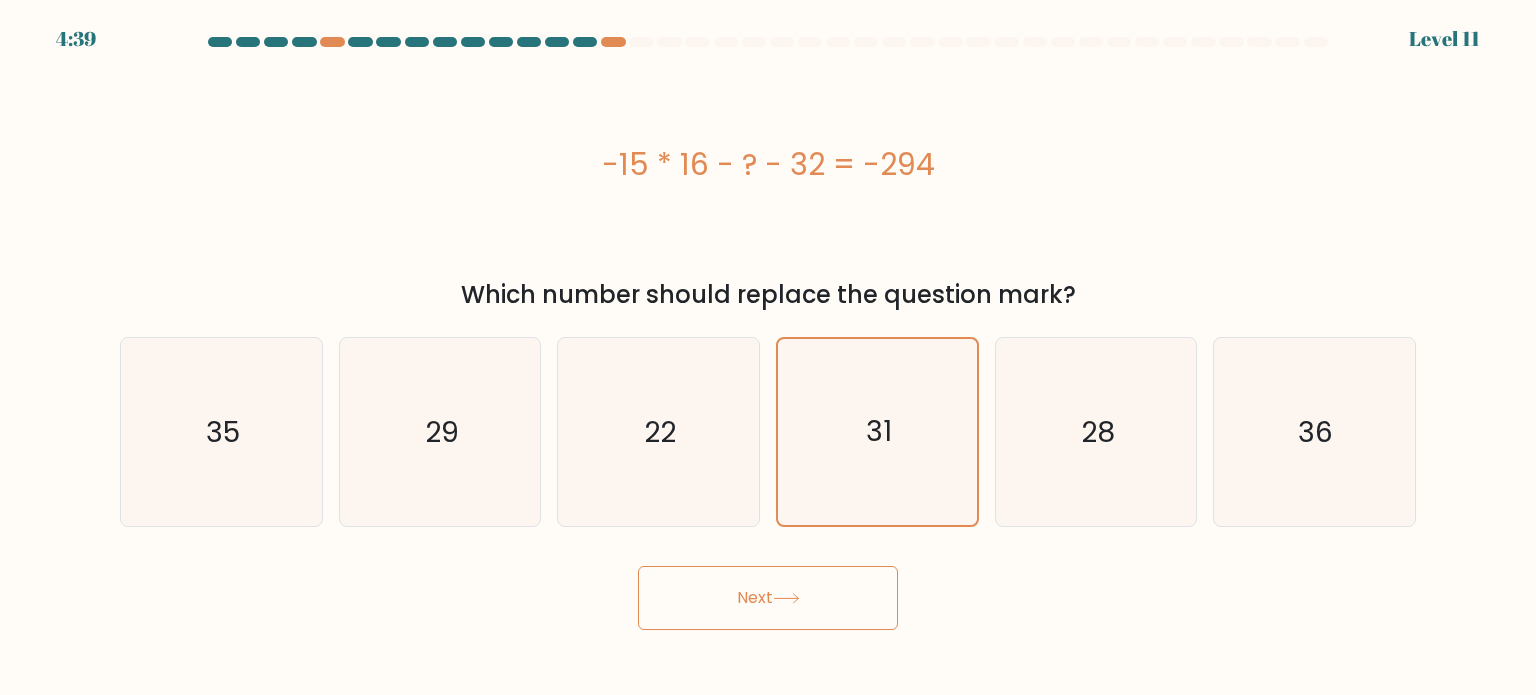 click on "Next" at bounding box center [768, 598] 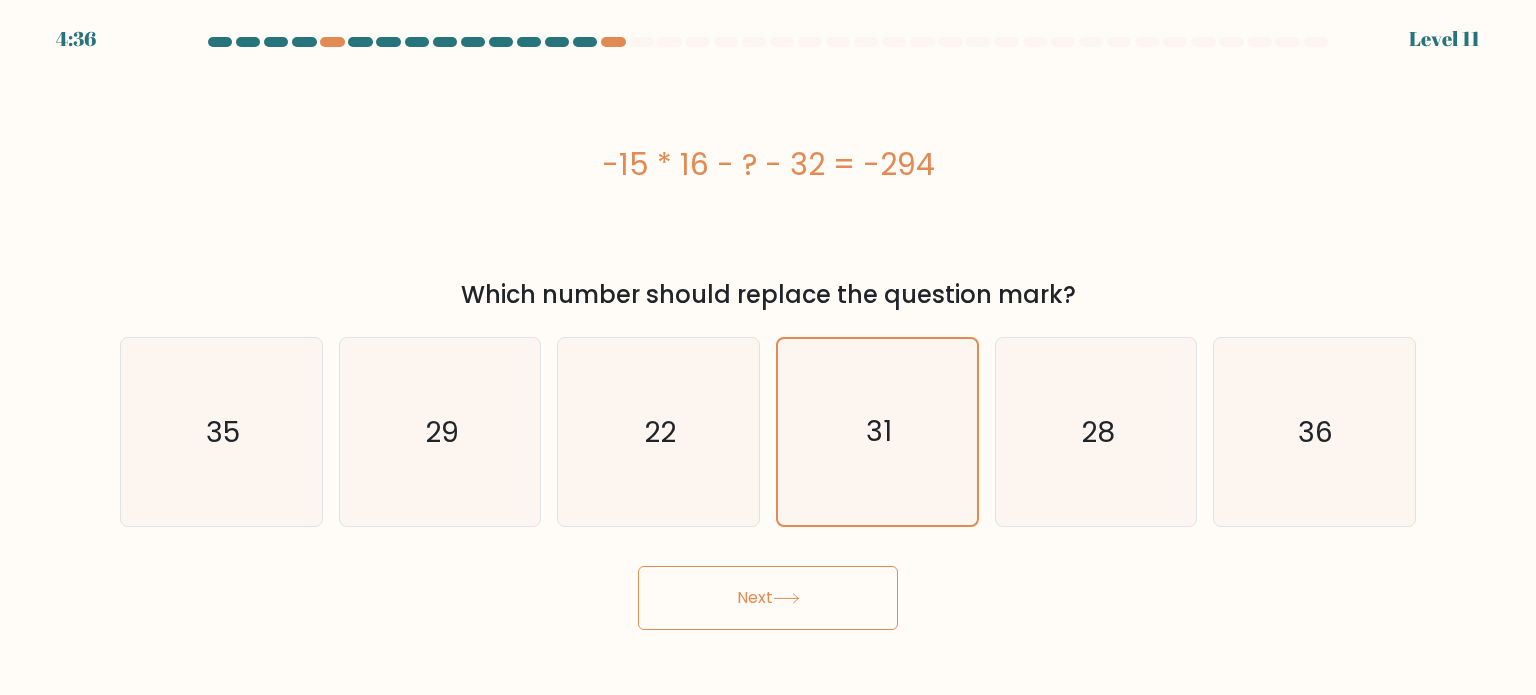click on "Next" at bounding box center [768, 598] 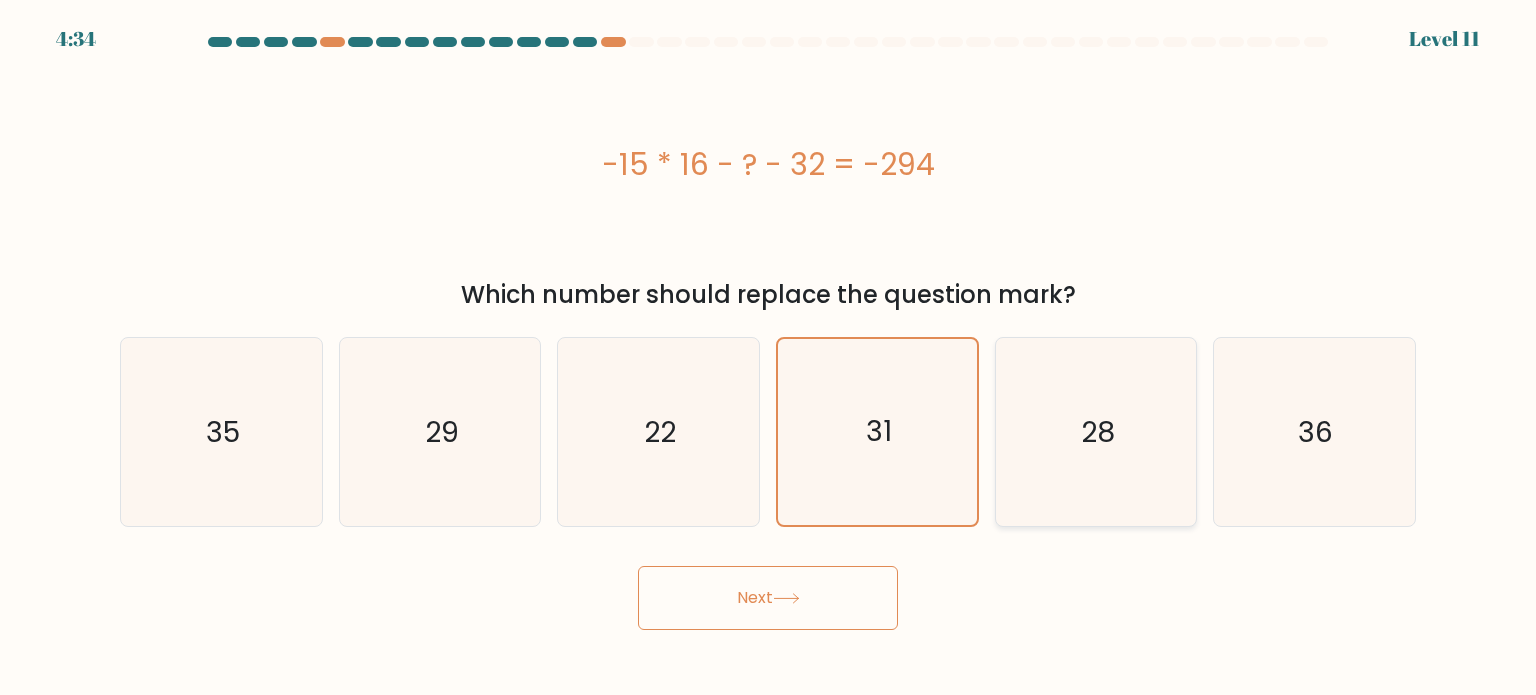 click on "28" at bounding box center (1096, 432) 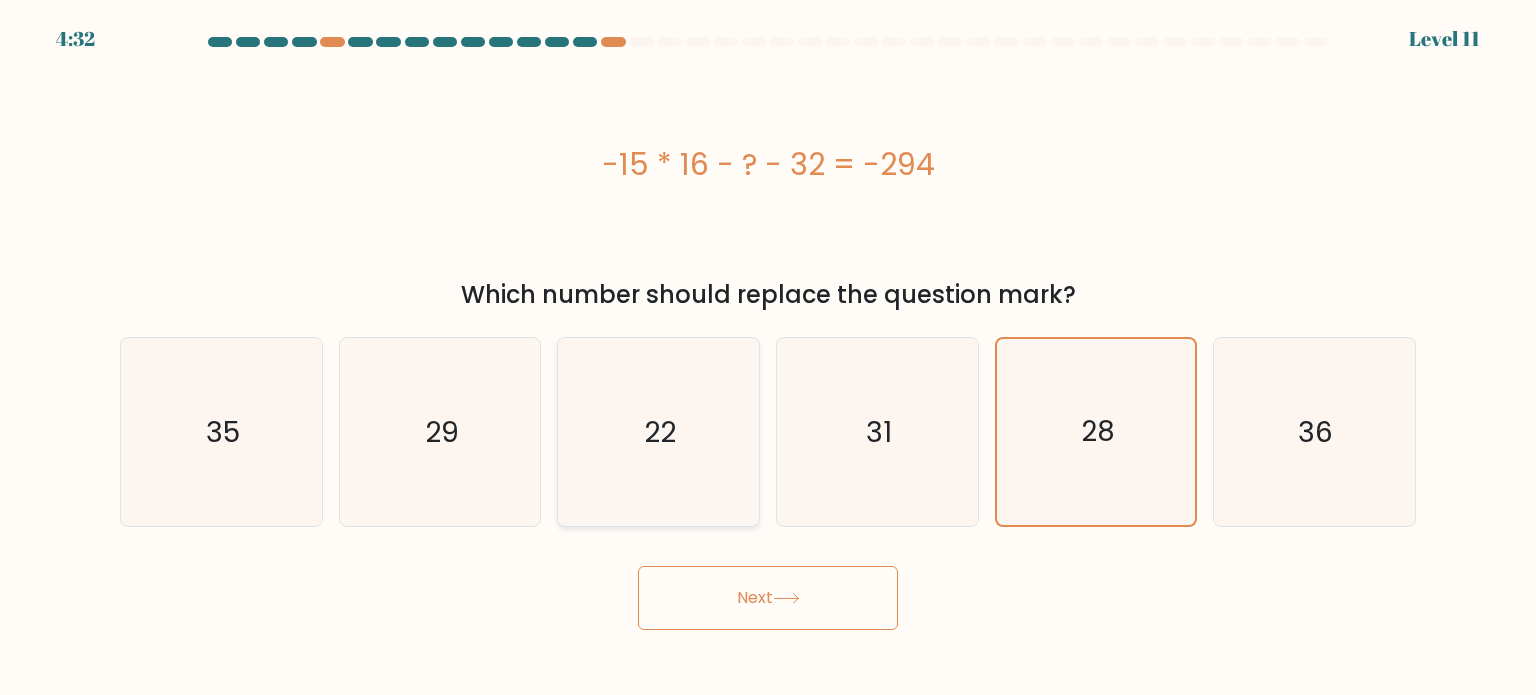 click on "22" at bounding box center (658, 432) 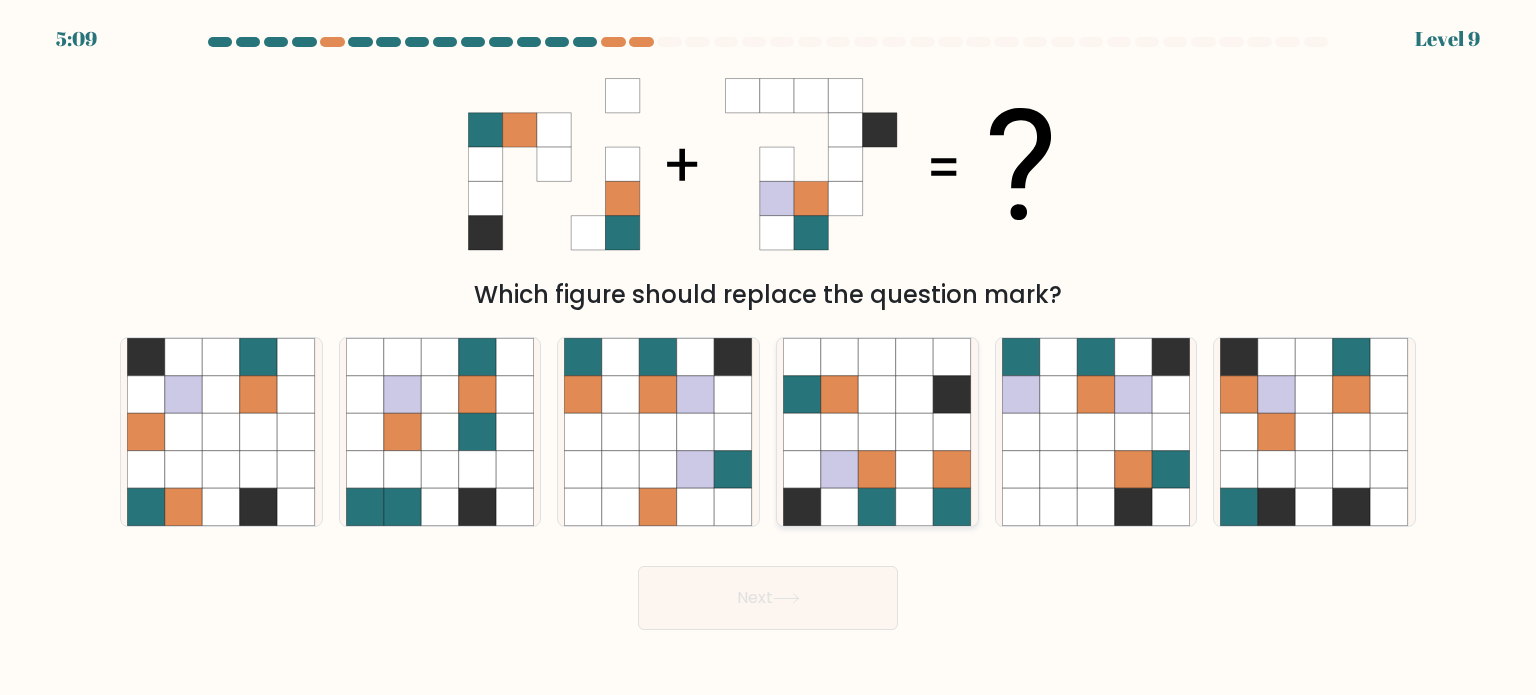 click at bounding box center (878, 469) 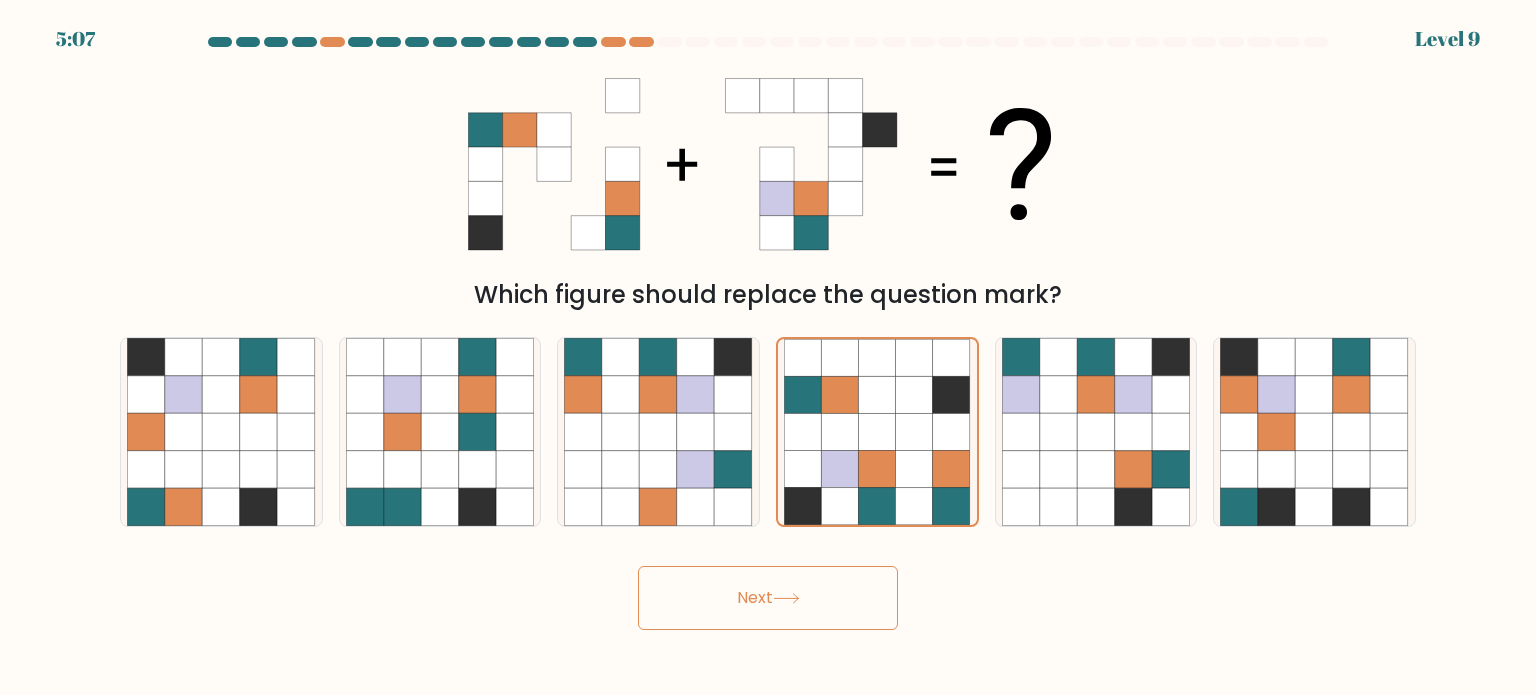 click on "Next" at bounding box center (768, 598) 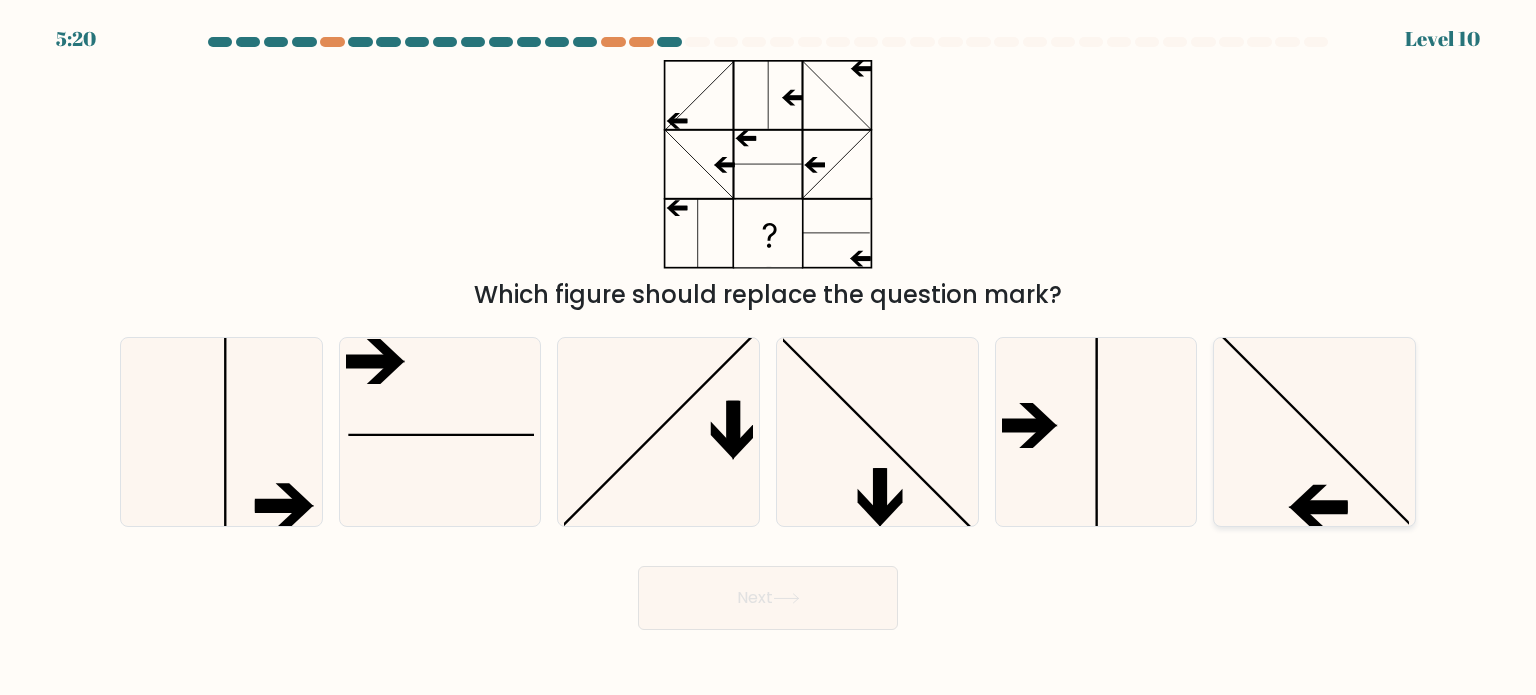 click at bounding box center [1314, 432] 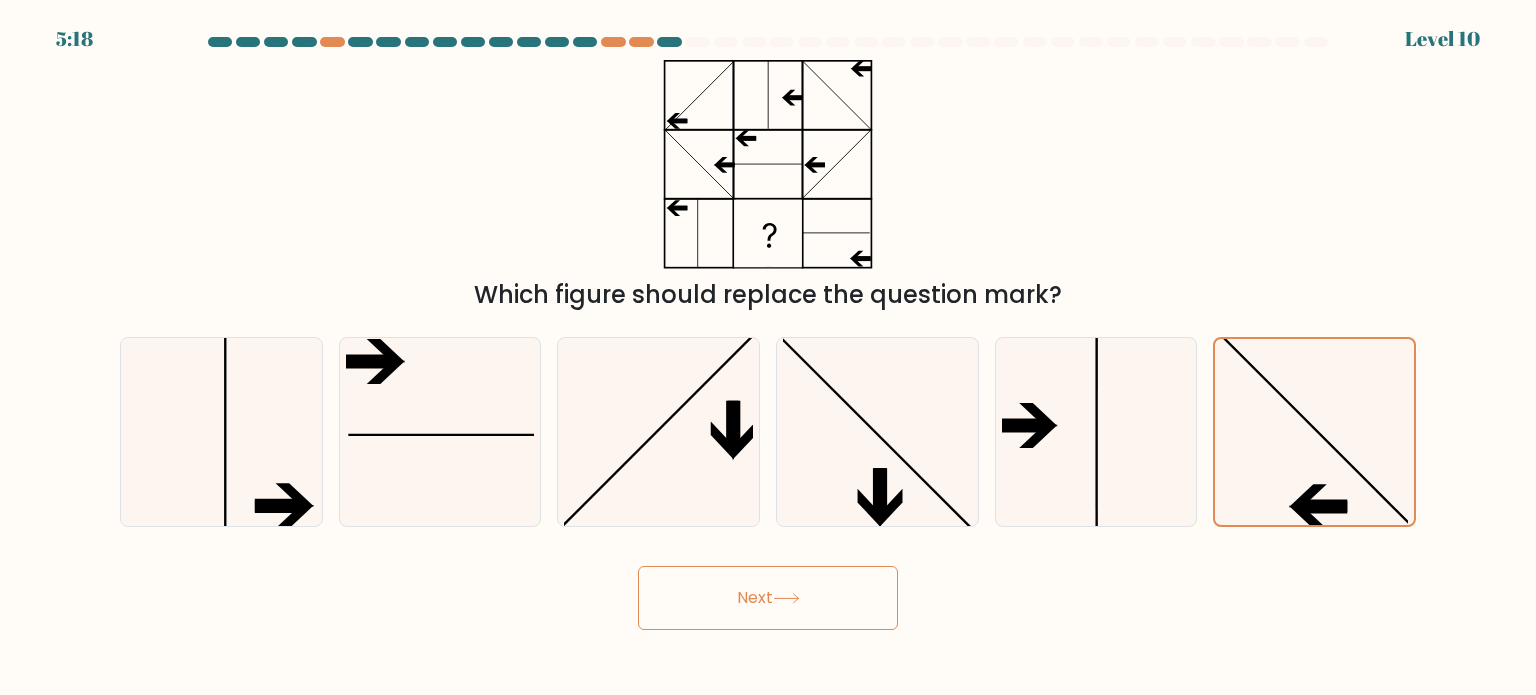 click on "Next" at bounding box center (768, 598) 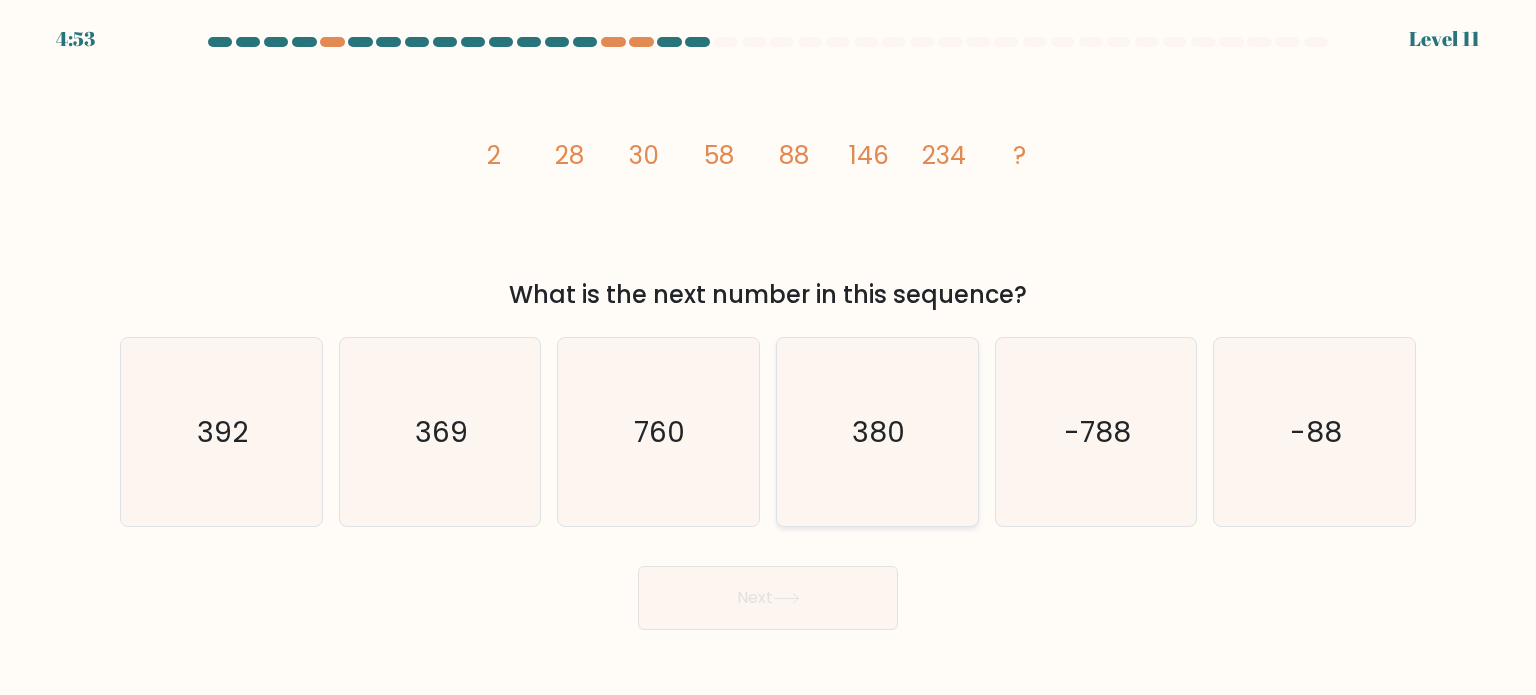 click on "380" at bounding box center [877, 432] 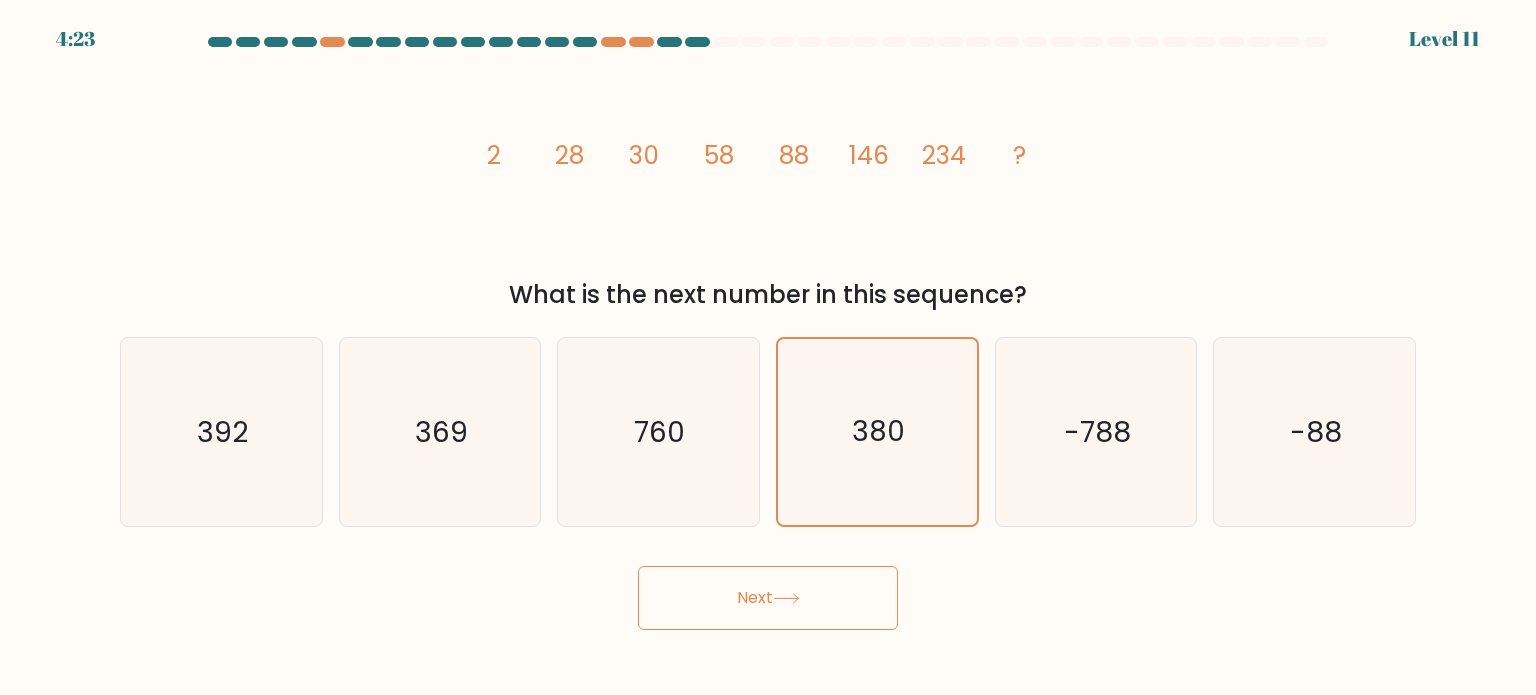 click on "Next" at bounding box center (768, 598) 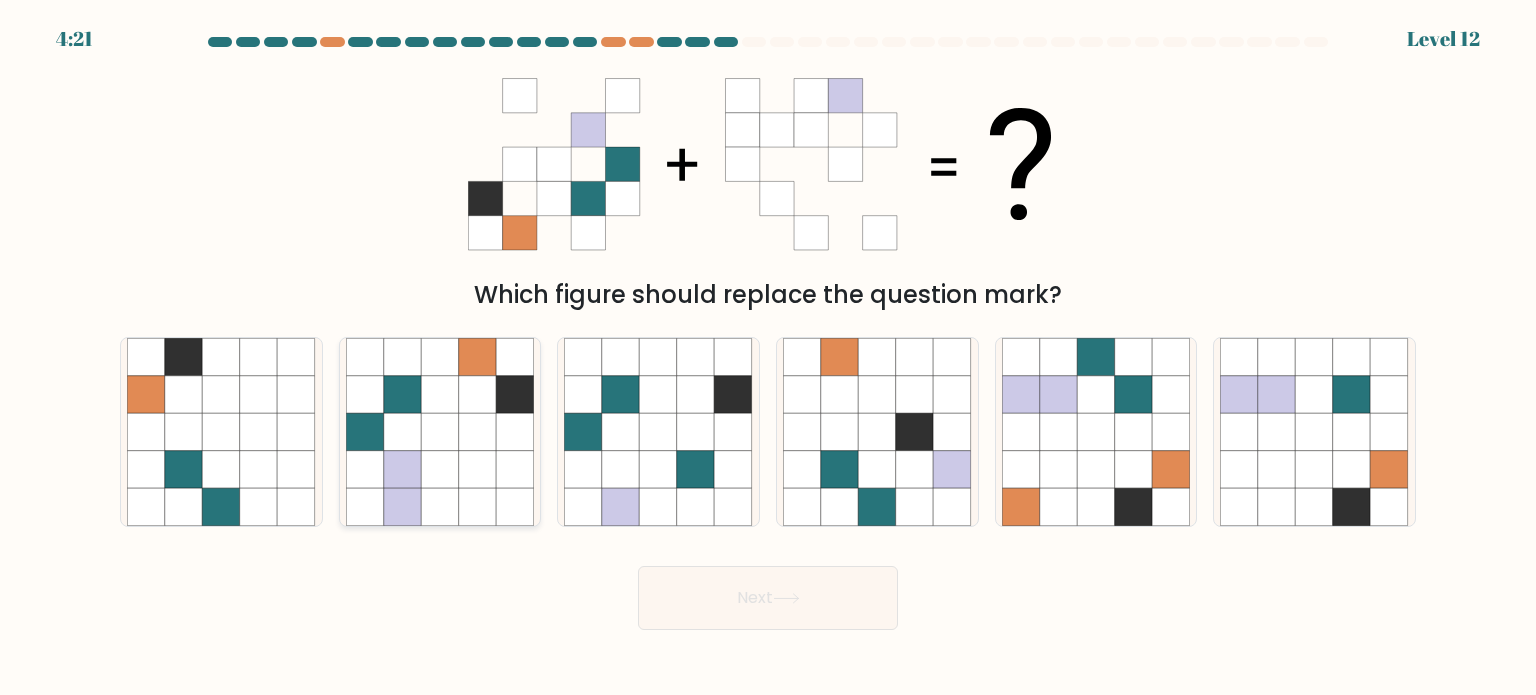 click at bounding box center (478, 469) 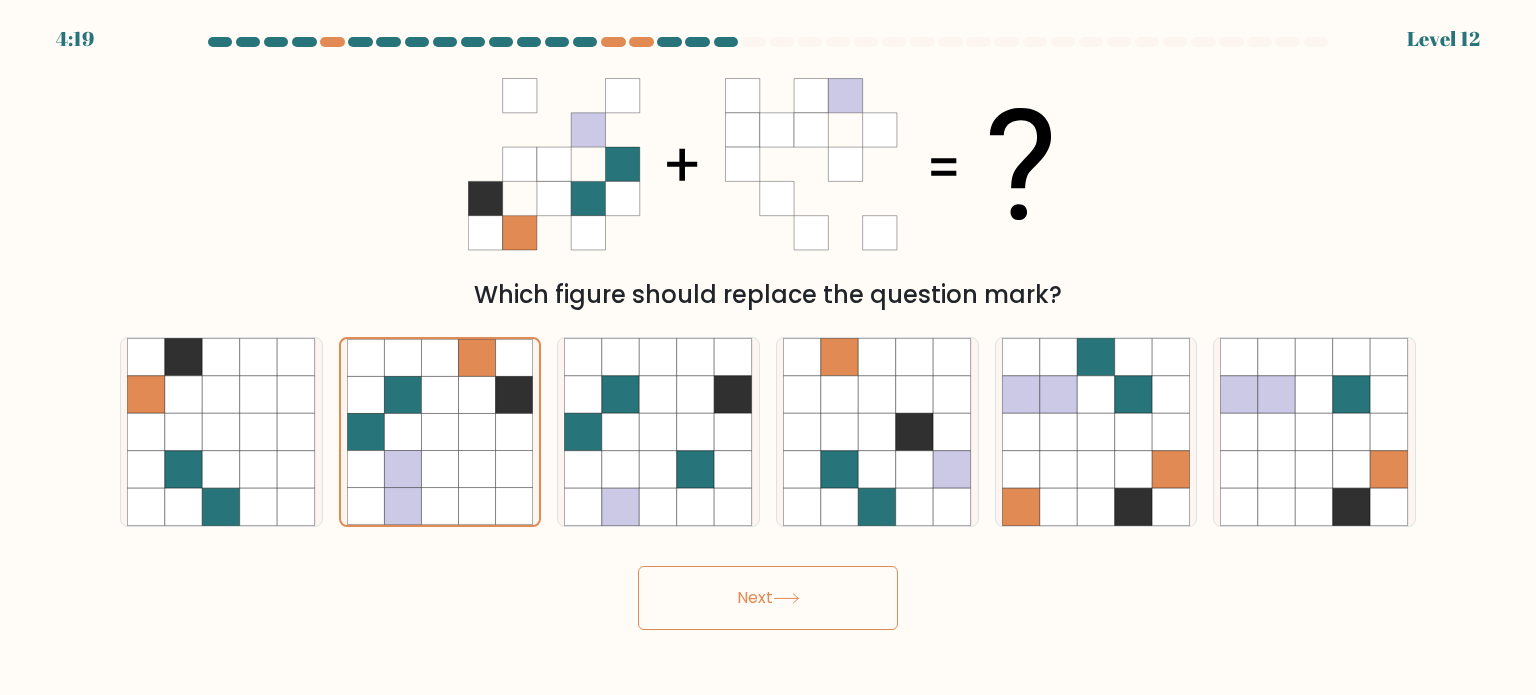 click on "Next" at bounding box center (768, 598) 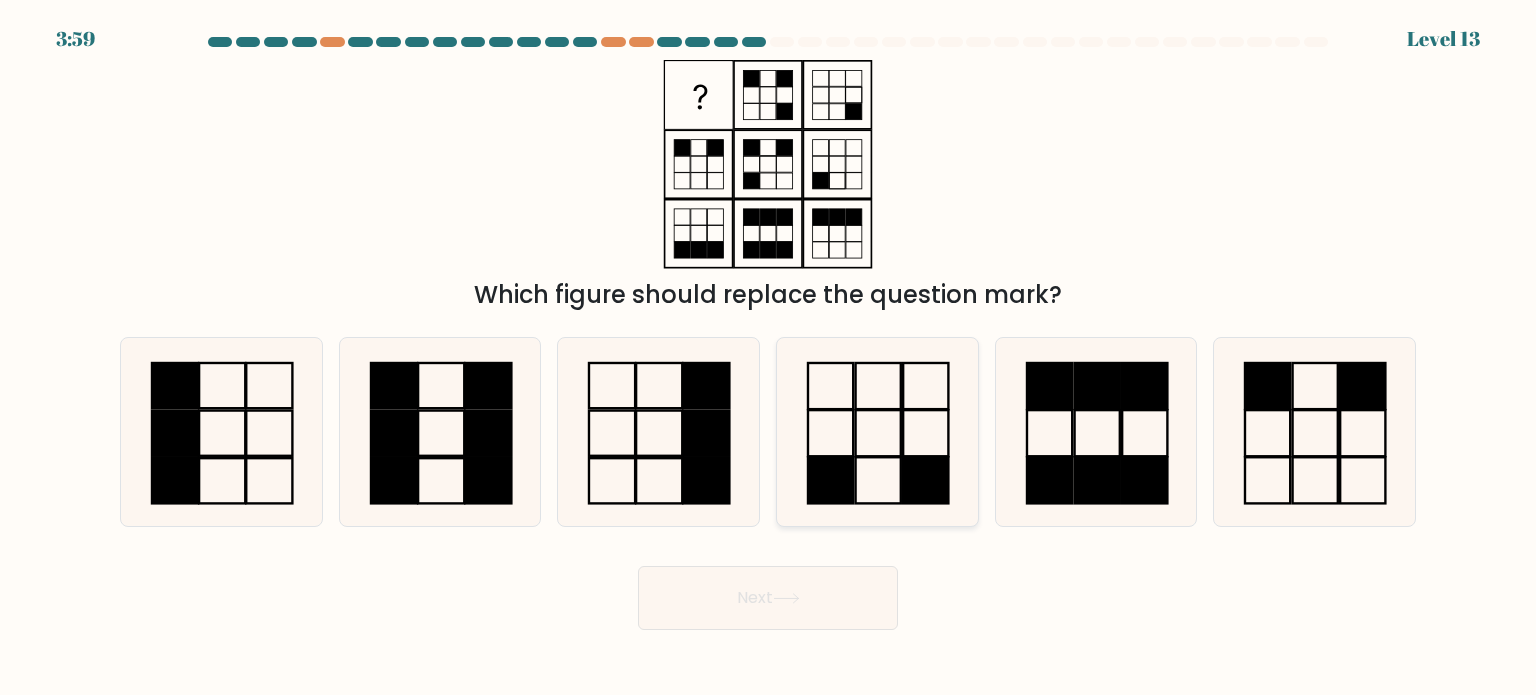 click at bounding box center (877, 432) 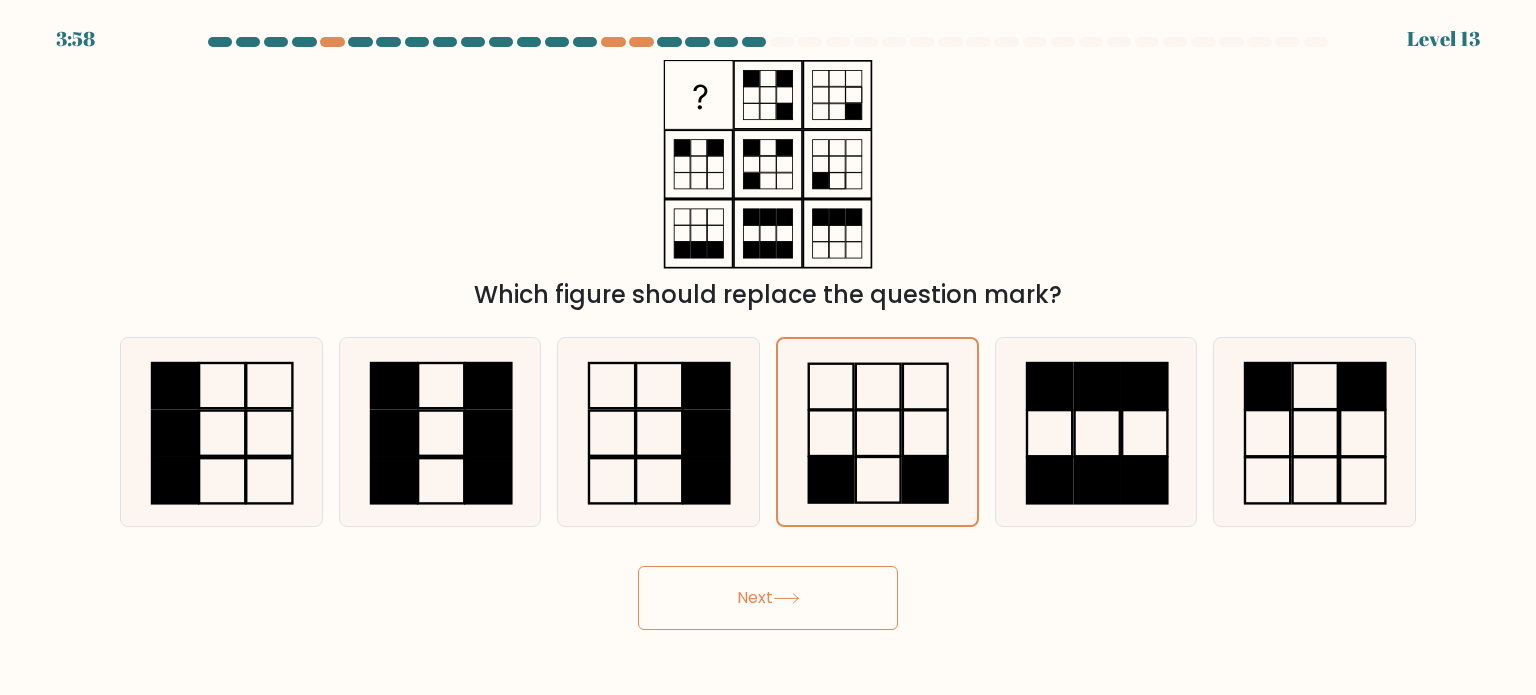 click at bounding box center (786, 598) 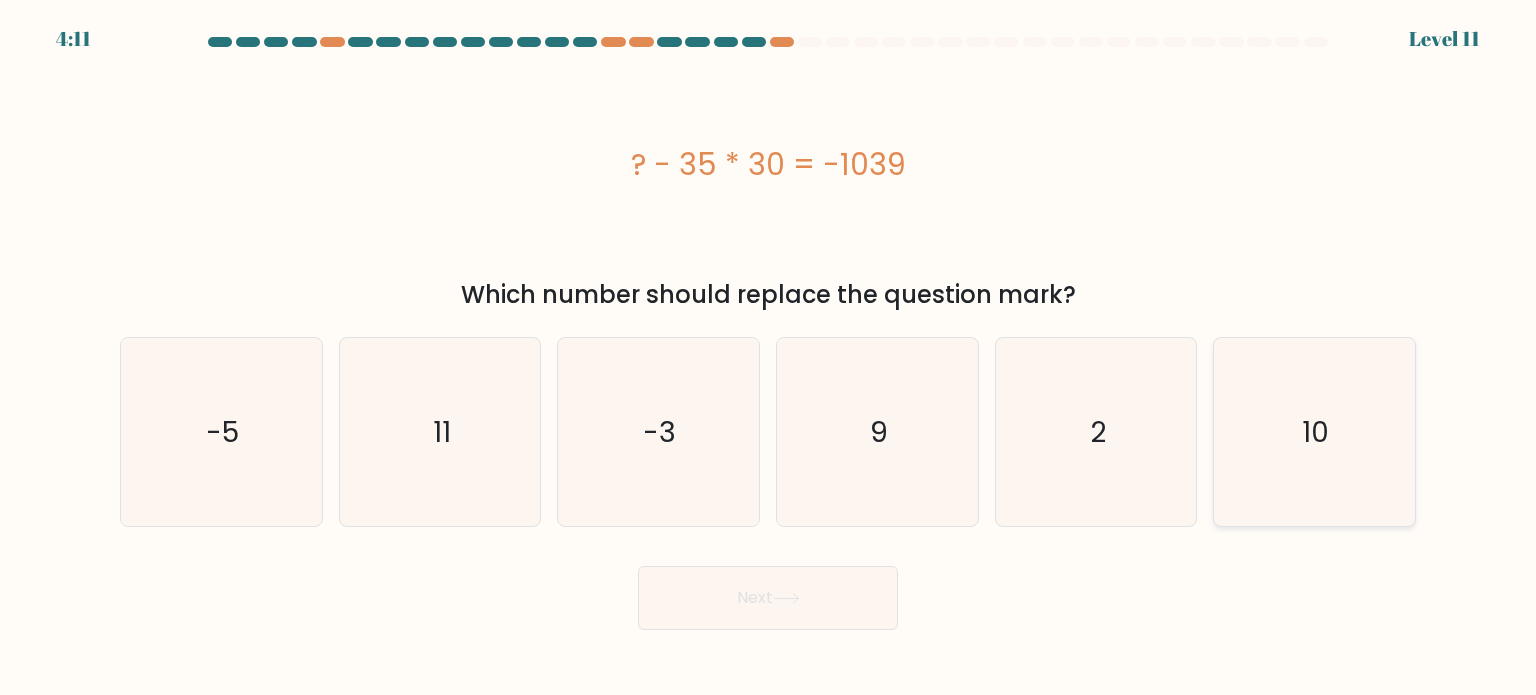 click on "10" at bounding box center [1314, 432] 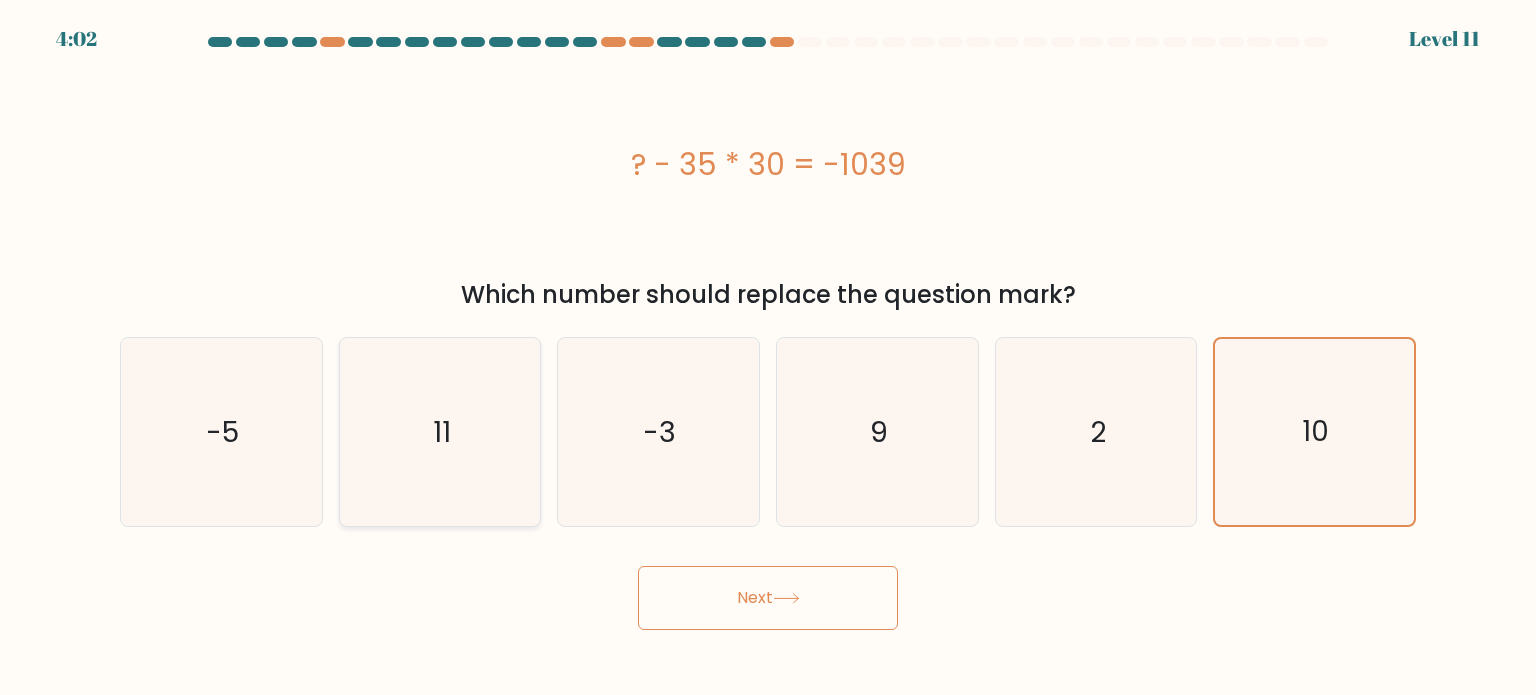 click on "11" at bounding box center (440, 432) 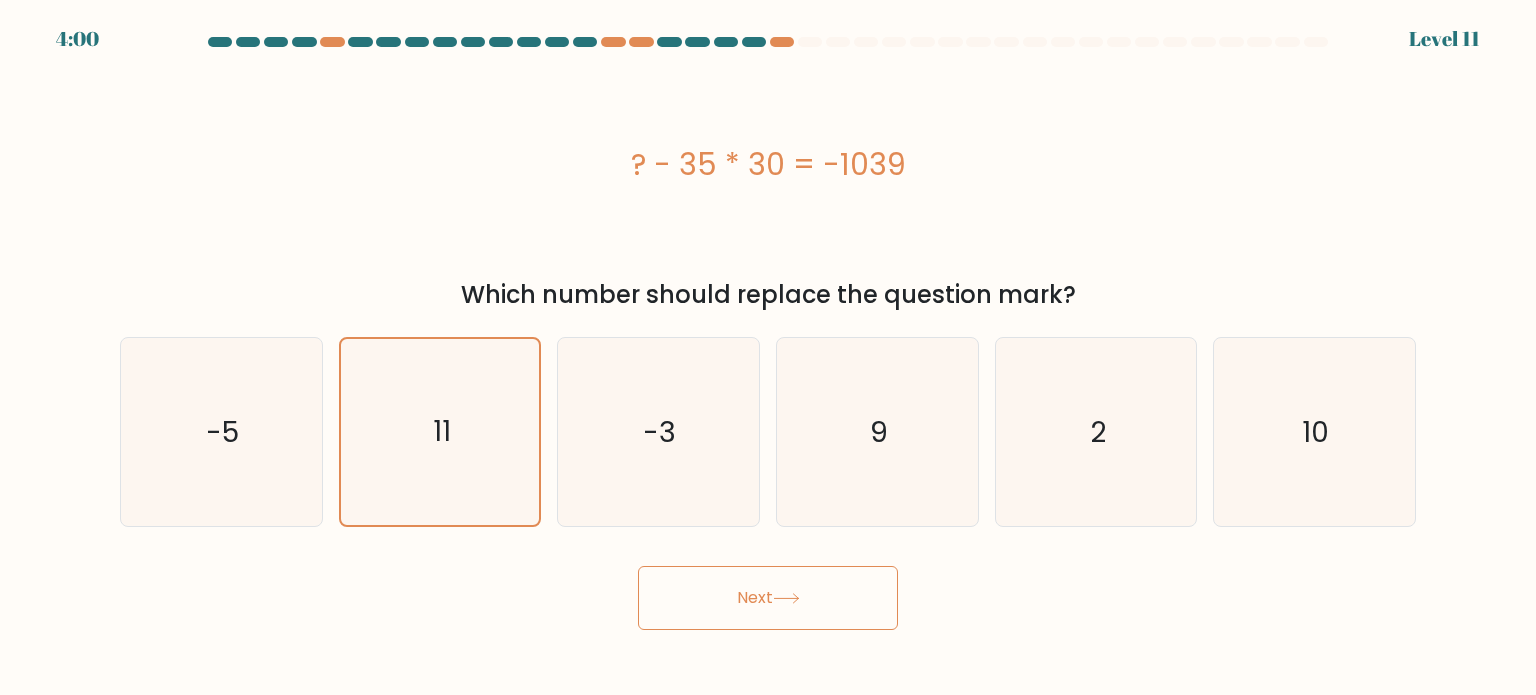 click on "Next" at bounding box center [768, 598] 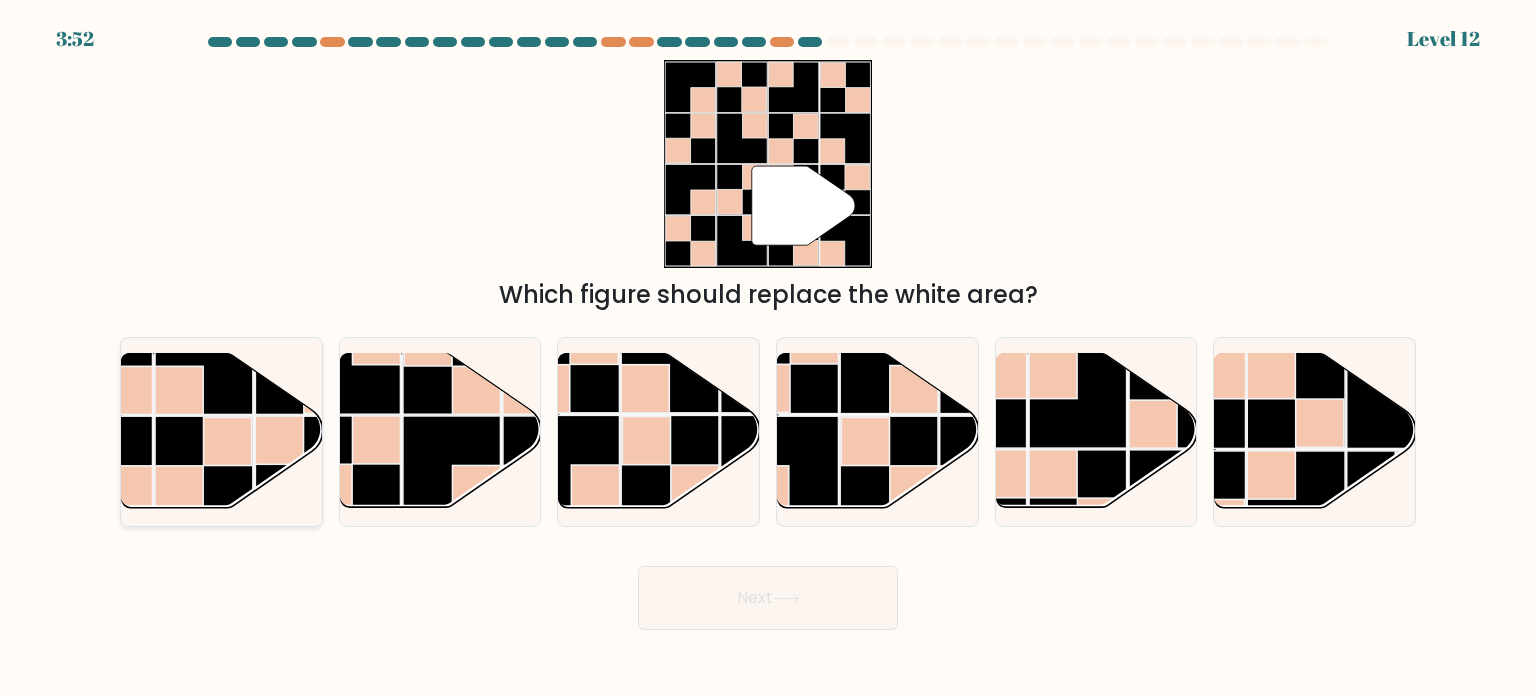 click at bounding box center (204, 465) 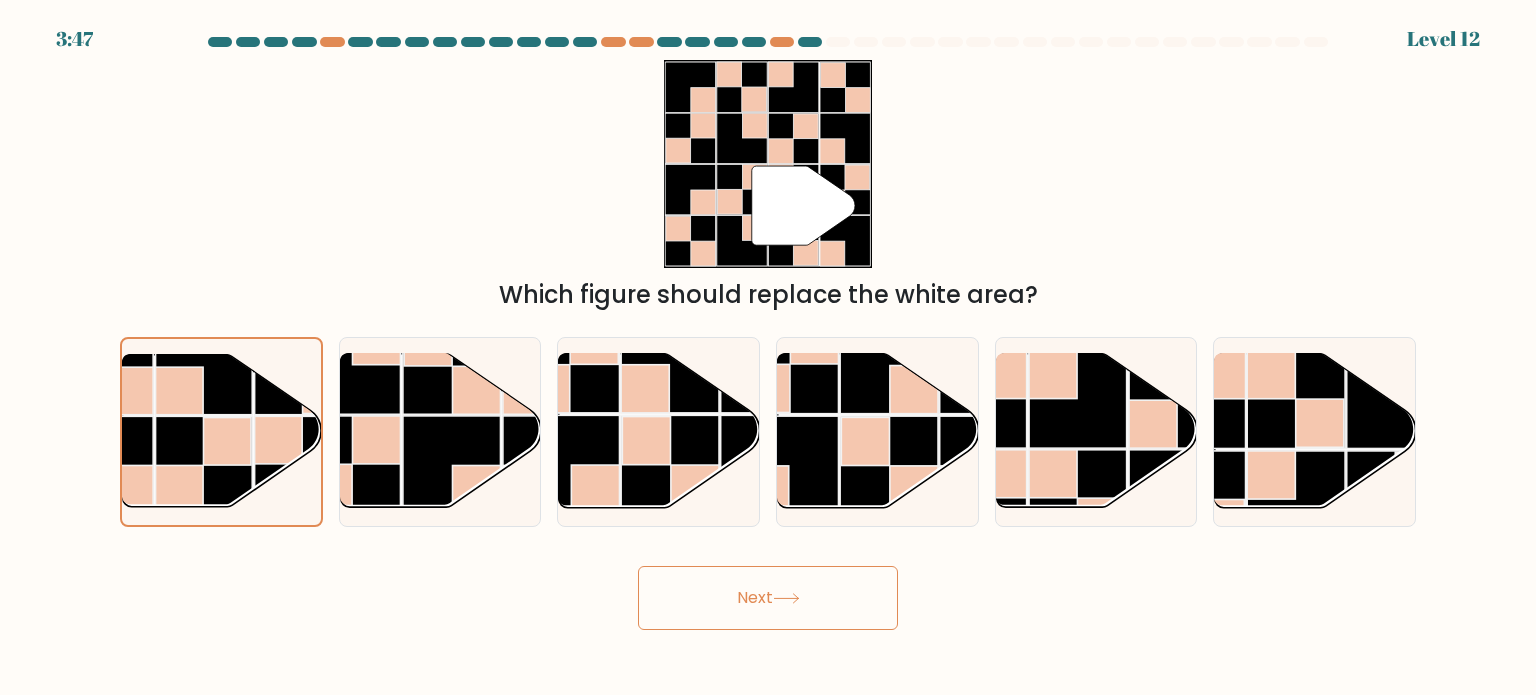 click on "Next" at bounding box center [768, 598] 